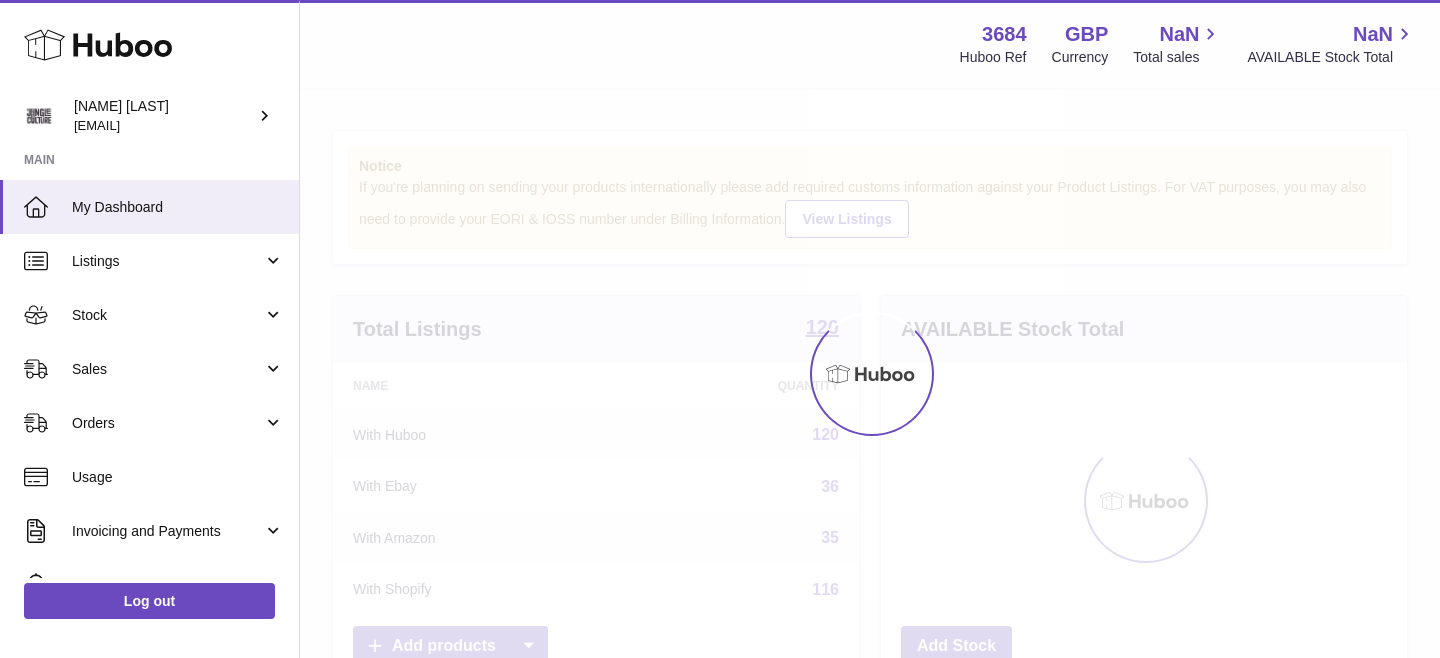 scroll, scrollTop: 0, scrollLeft: 0, axis: both 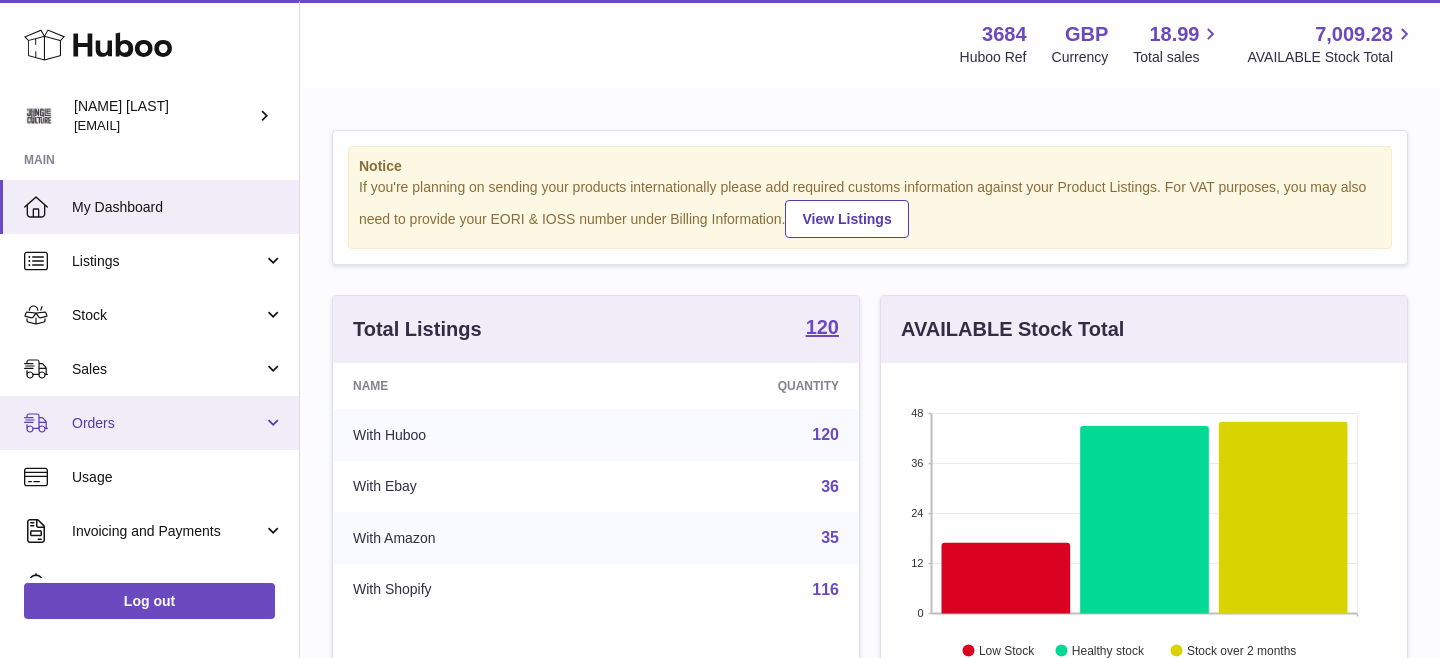 click on "Orders" at bounding box center (167, 423) 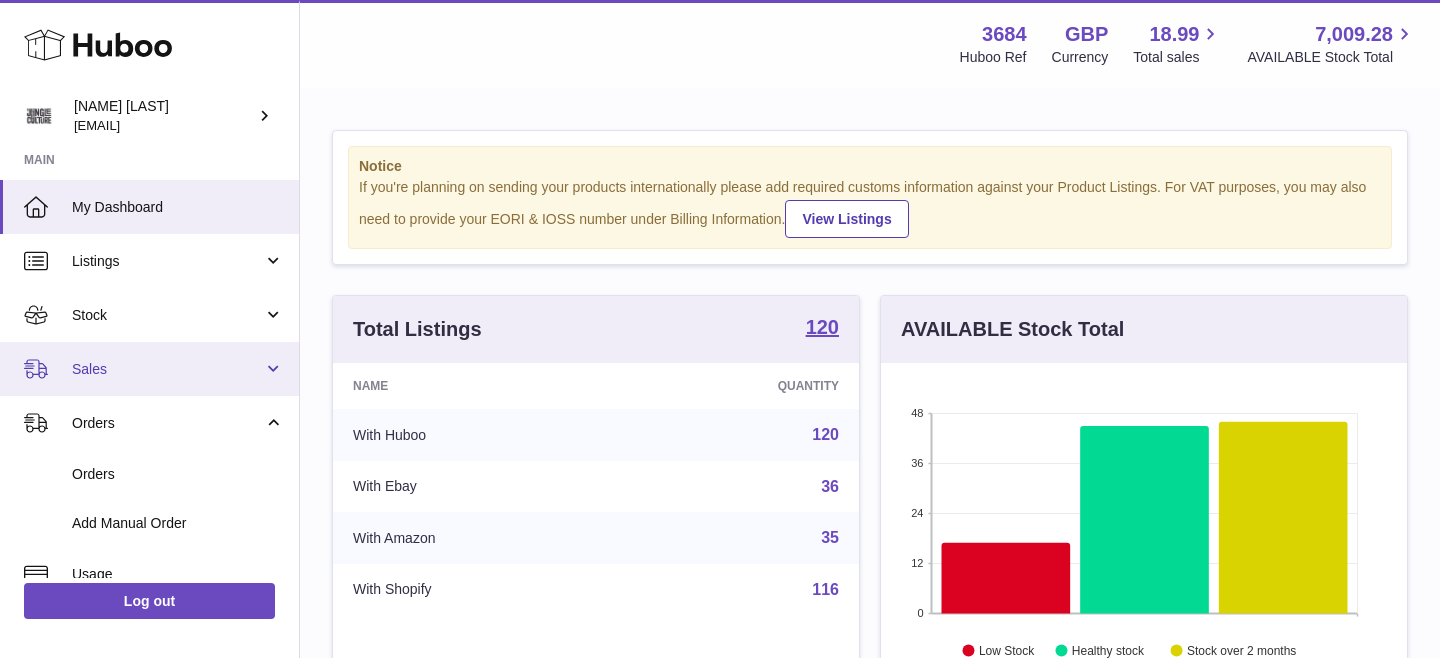 click on "Sales" at bounding box center [167, 369] 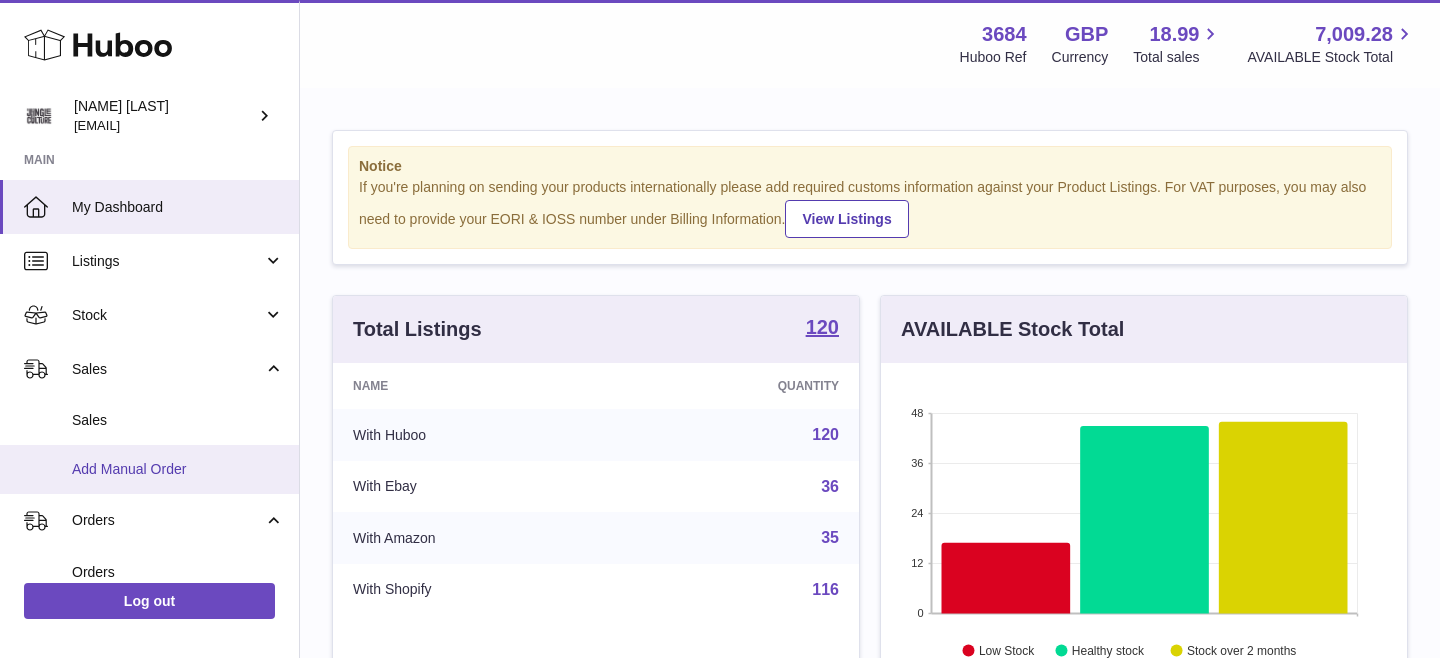 click on "Add Manual Order" at bounding box center [178, 469] 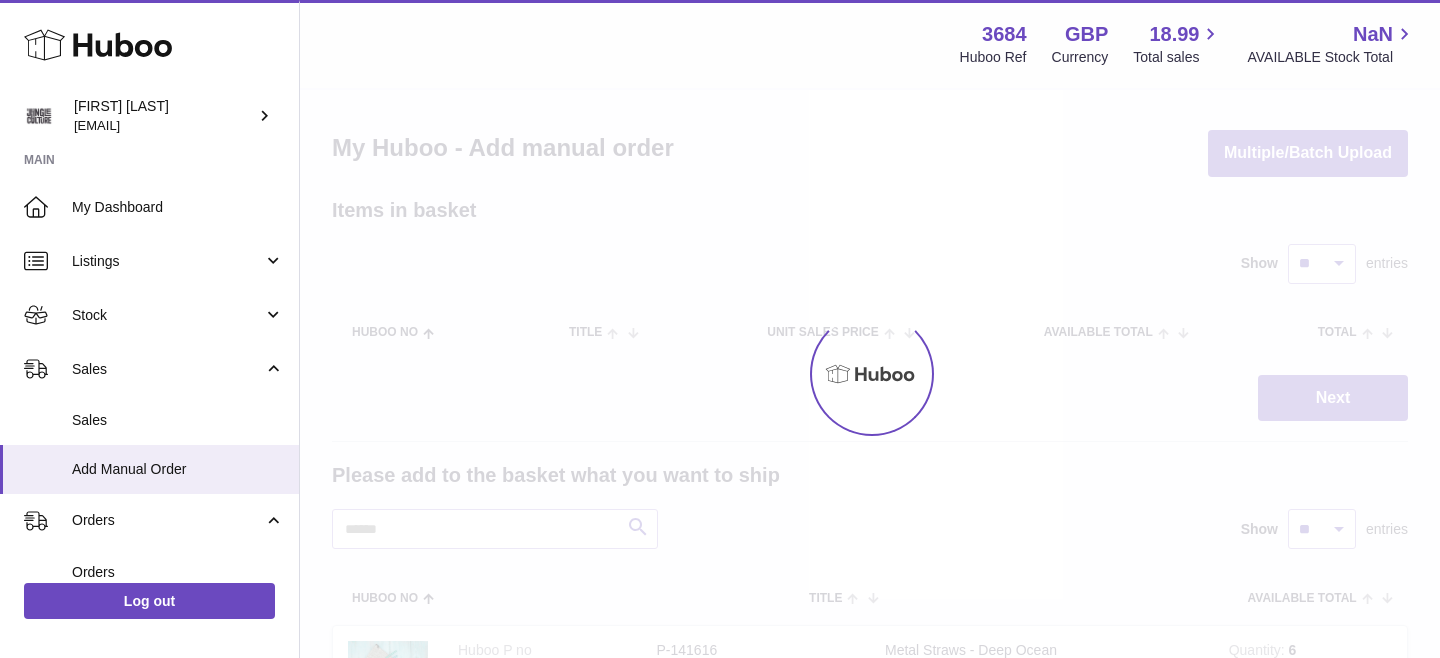 scroll, scrollTop: 0, scrollLeft: 0, axis: both 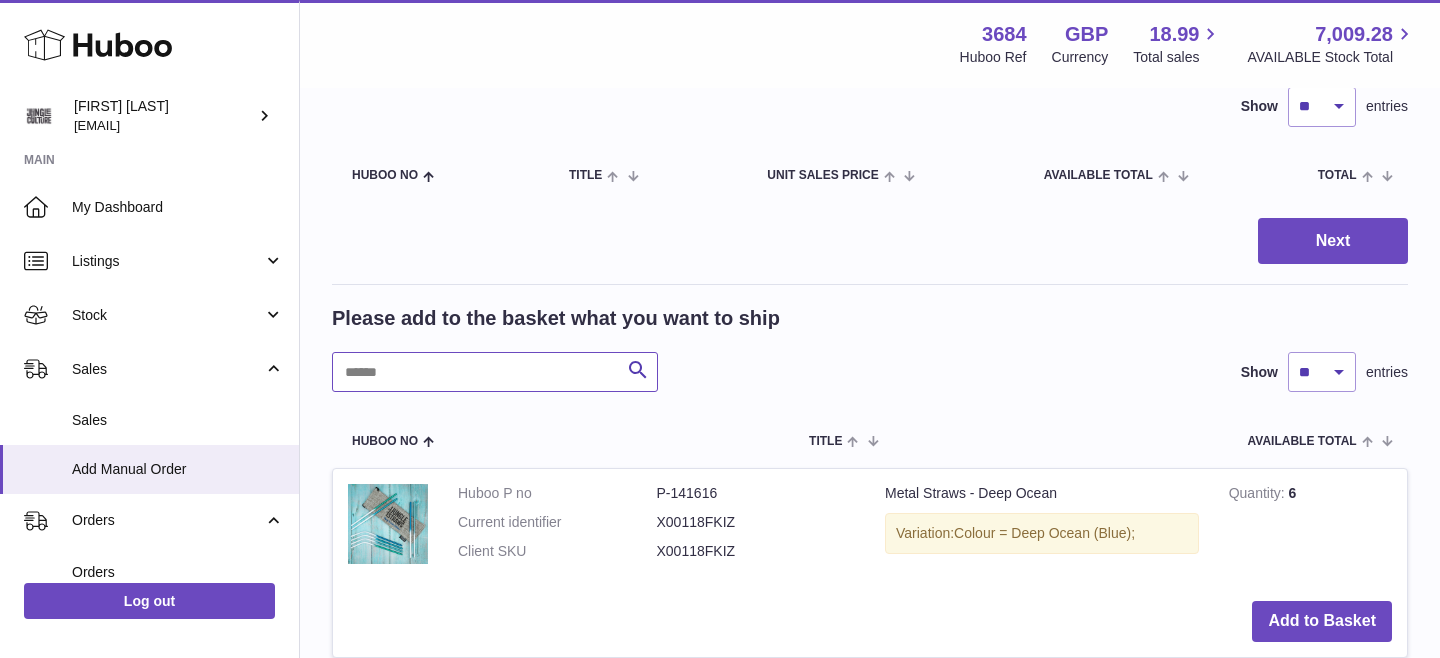 click at bounding box center [495, 372] 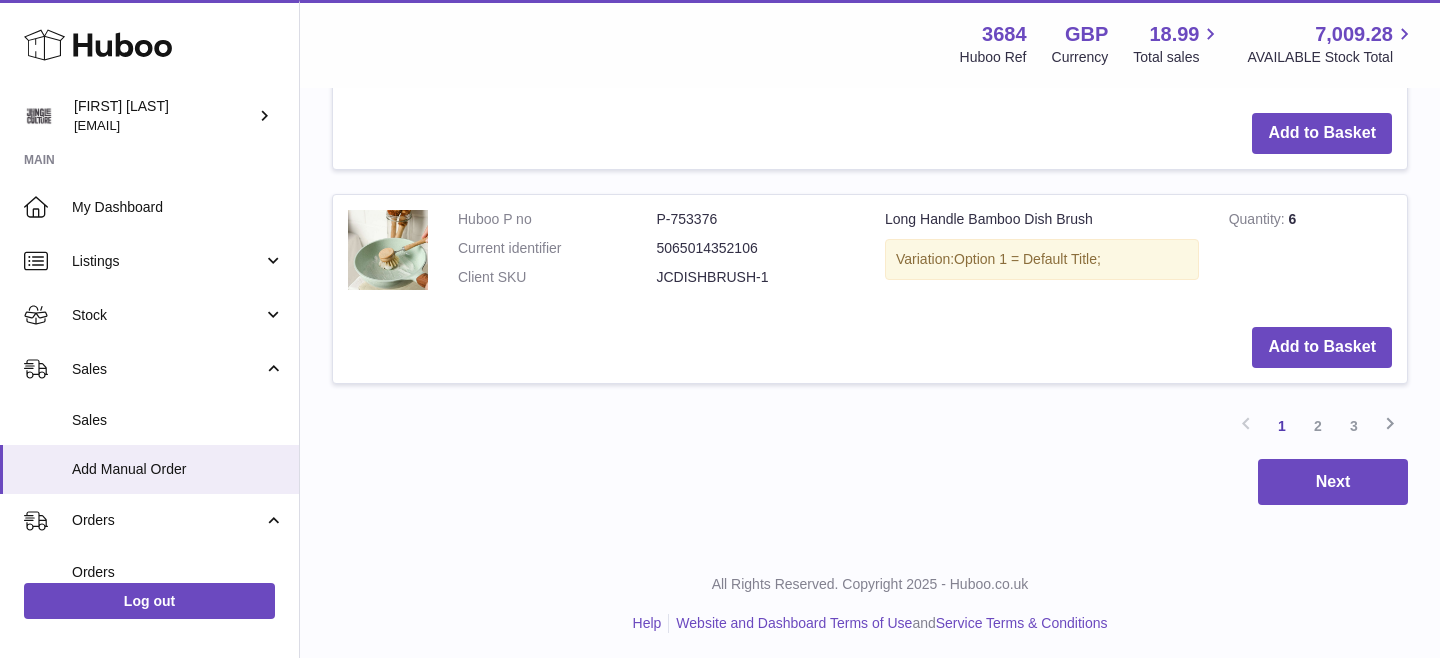scroll, scrollTop: 2409, scrollLeft: 0, axis: vertical 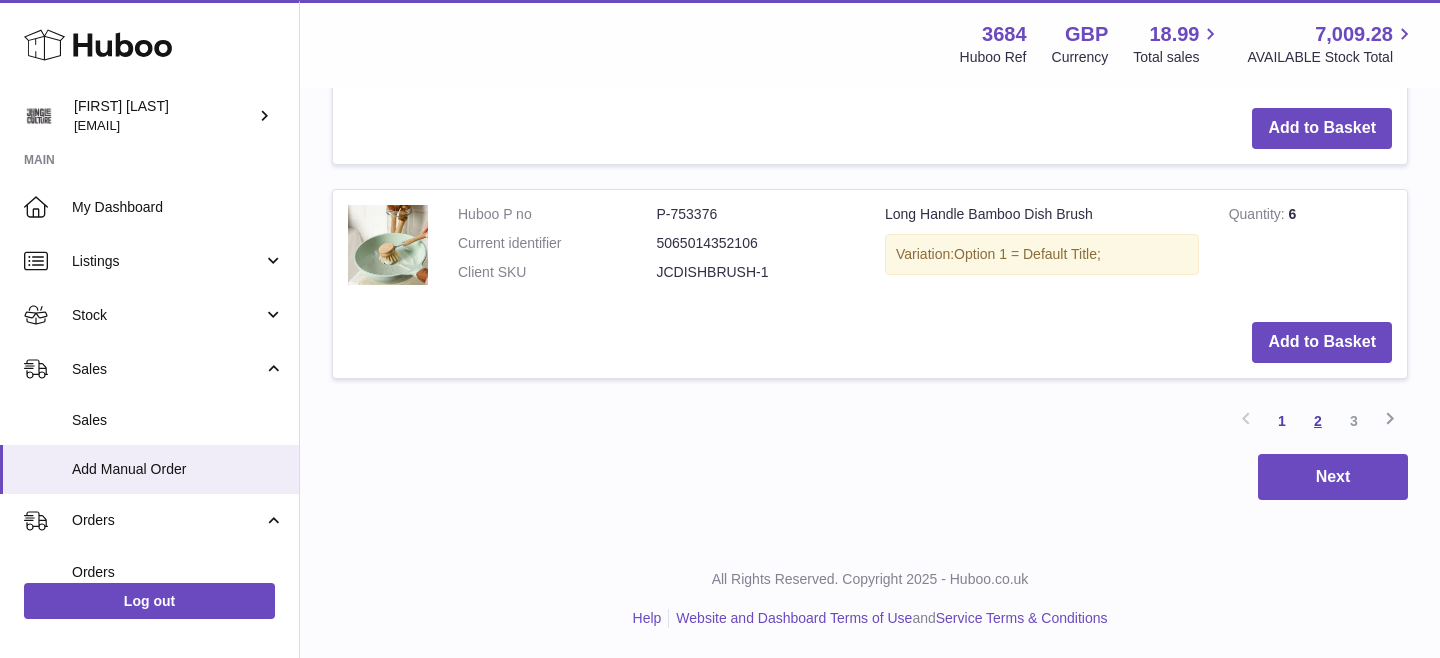 type on "*****" 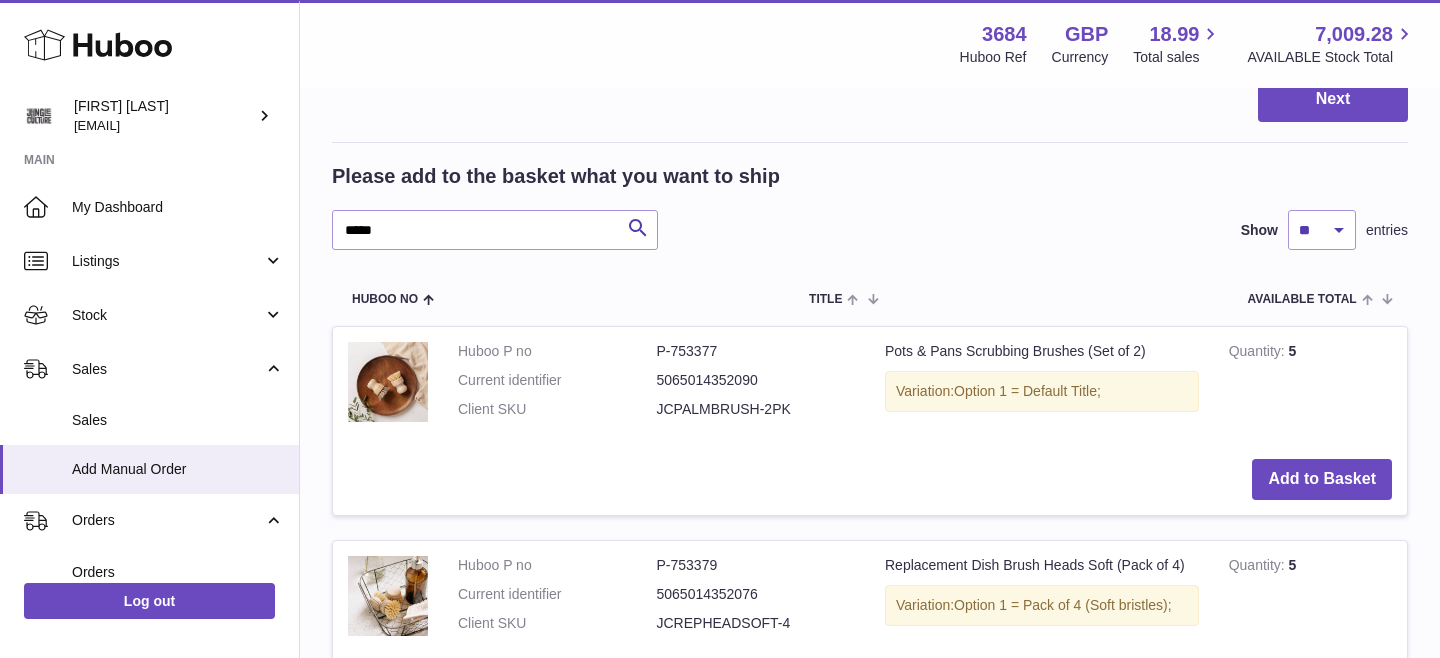 scroll, scrollTop: 320, scrollLeft: 0, axis: vertical 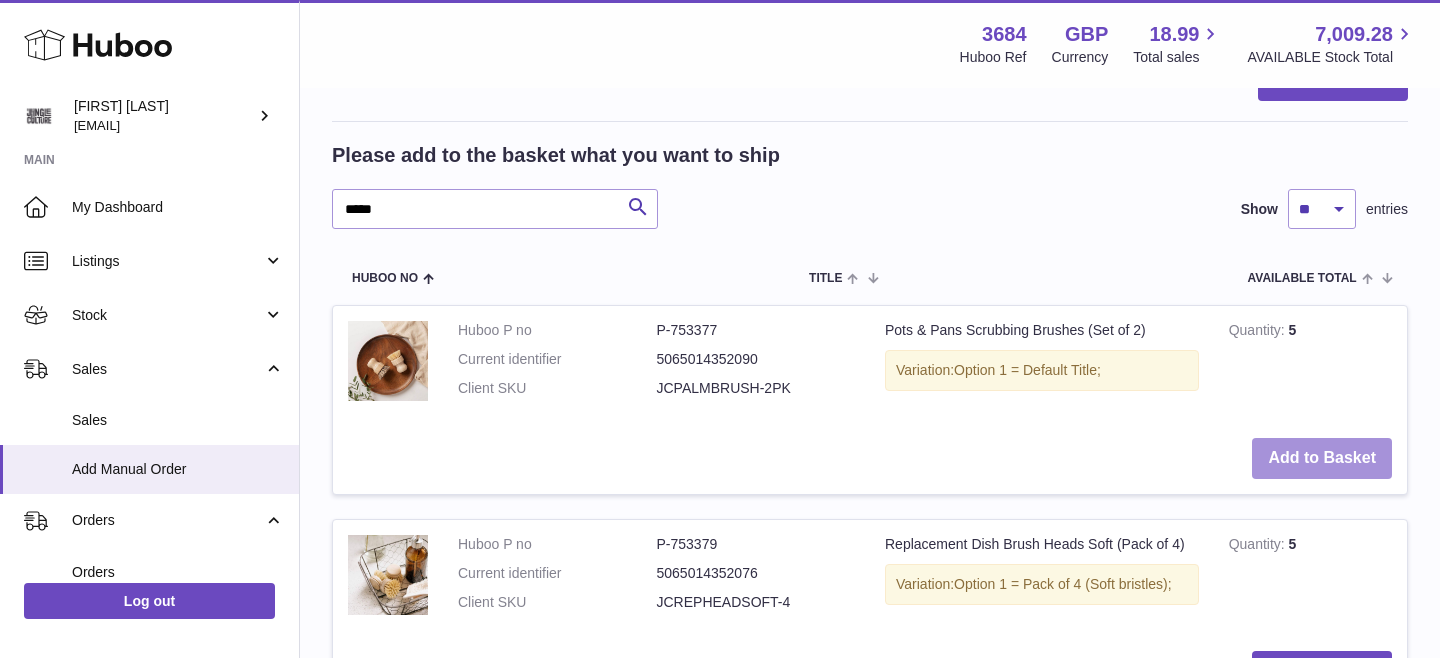 click on "Add to Basket" at bounding box center (1322, 458) 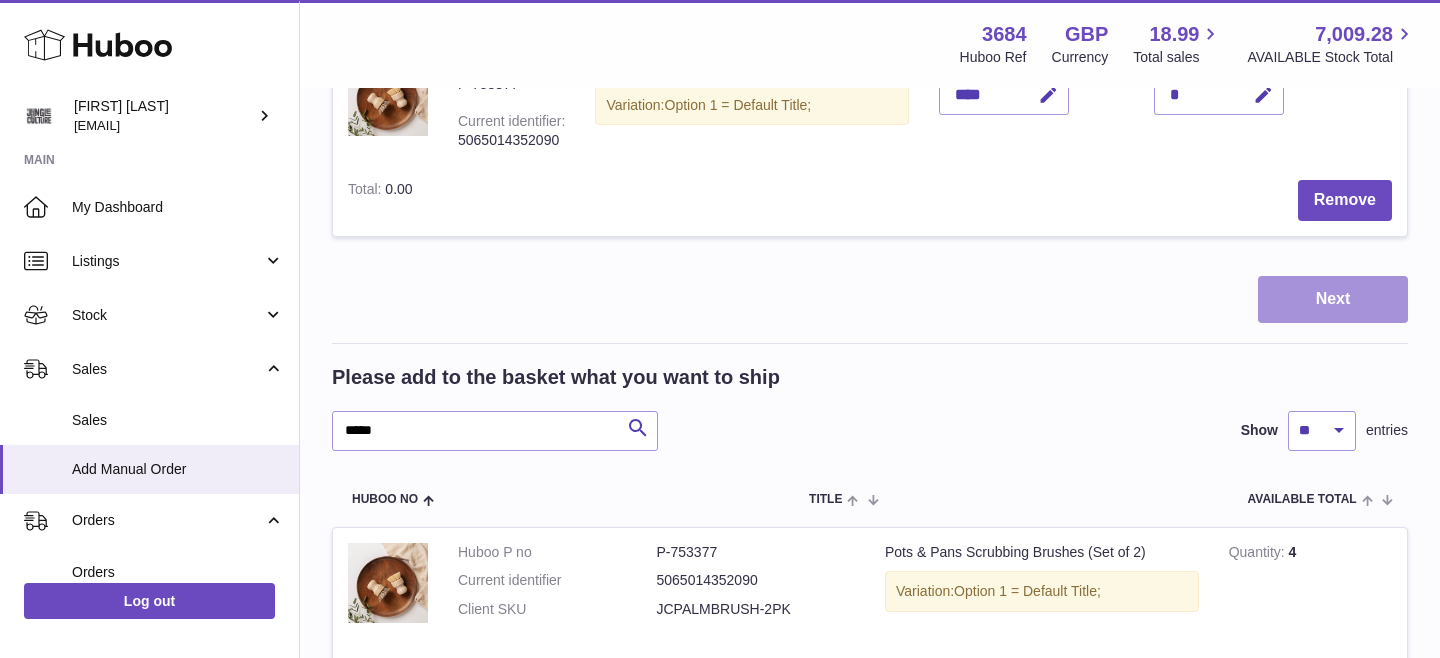 click on "Next" at bounding box center [1333, 299] 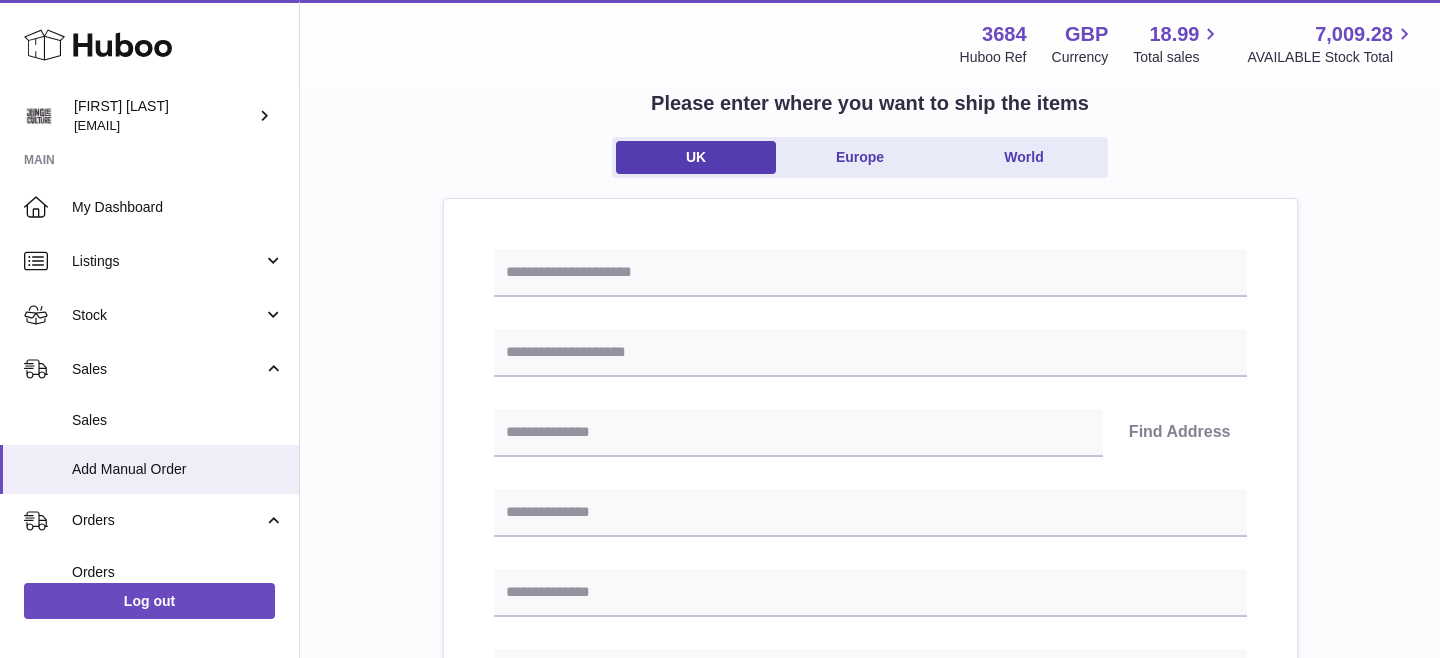 scroll, scrollTop: 130, scrollLeft: 0, axis: vertical 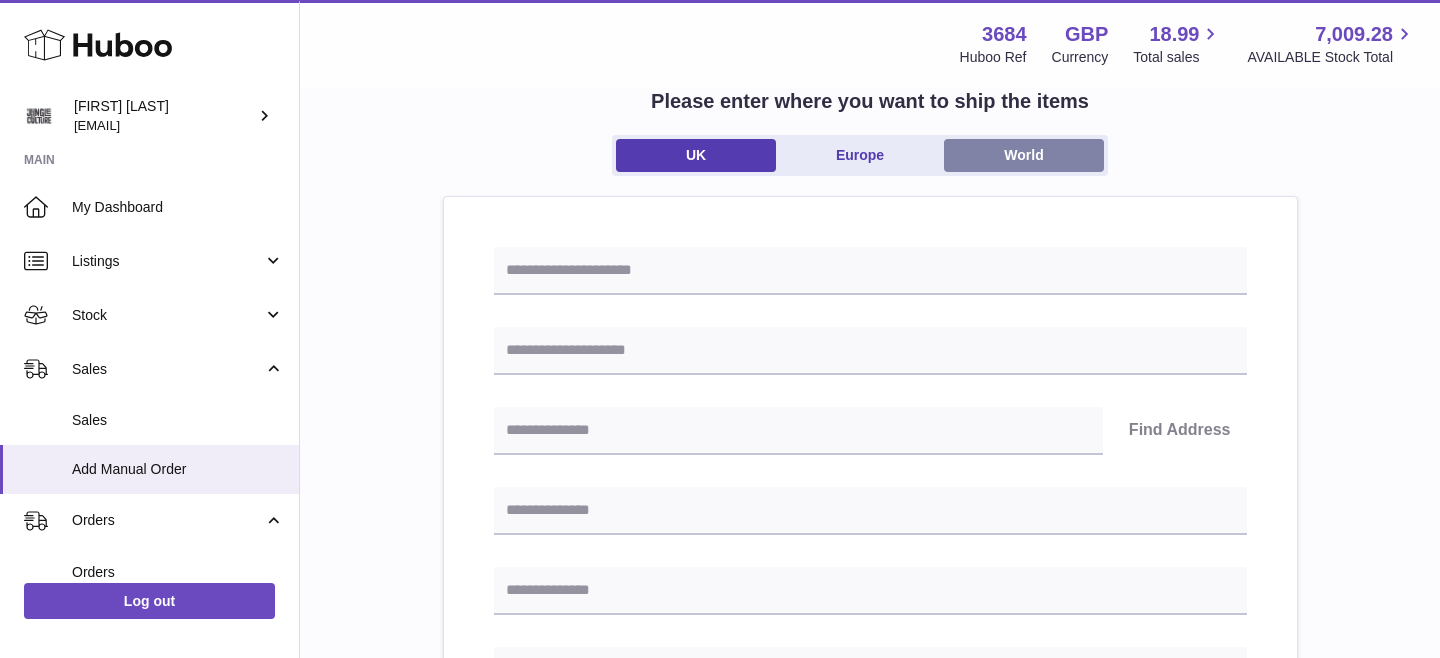 click on "World" at bounding box center (1024, 155) 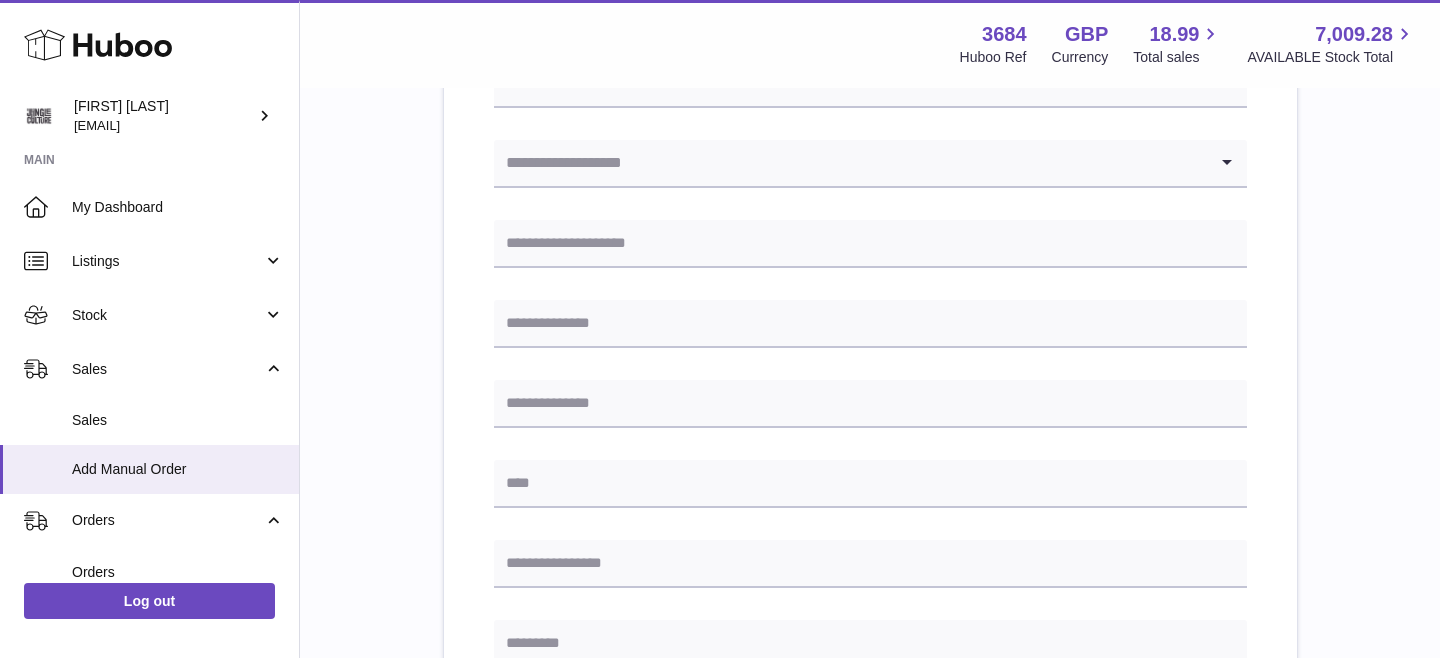 scroll, scrollTop: 292, scrollLeft: 0, axis: vertical 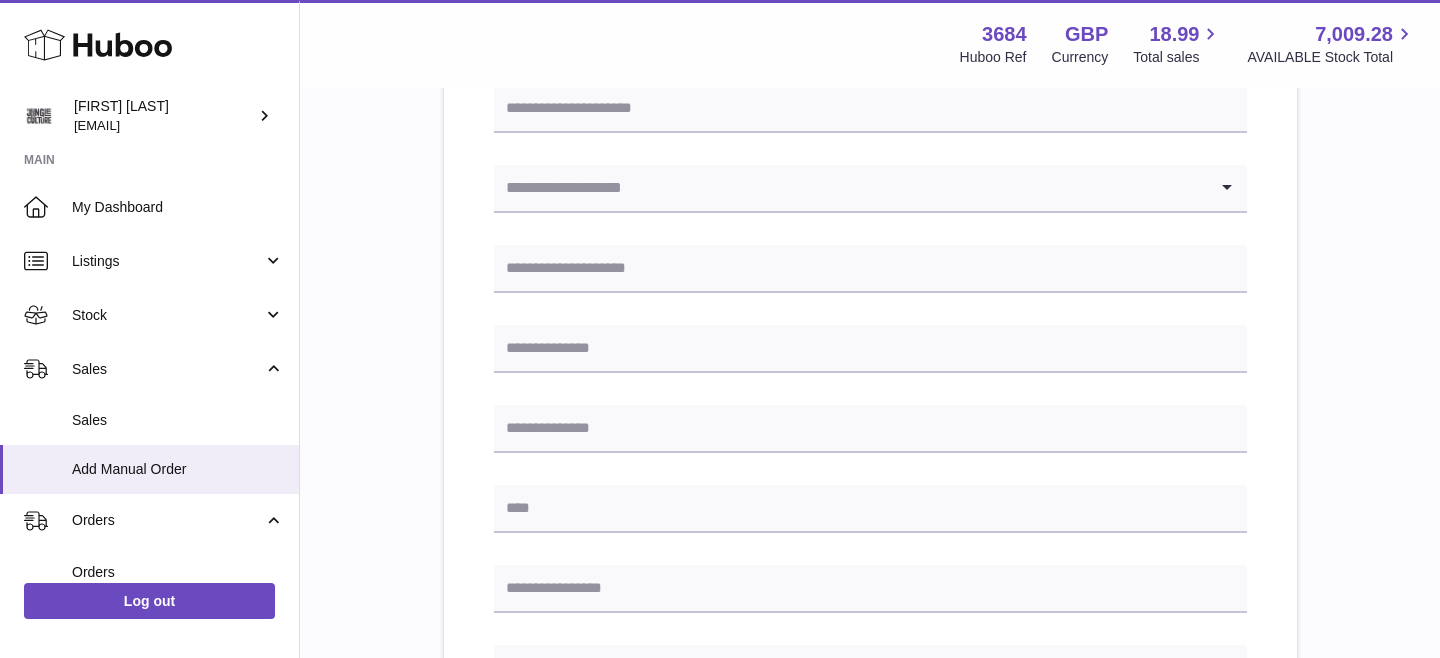 click at bounding box center [850, 188] 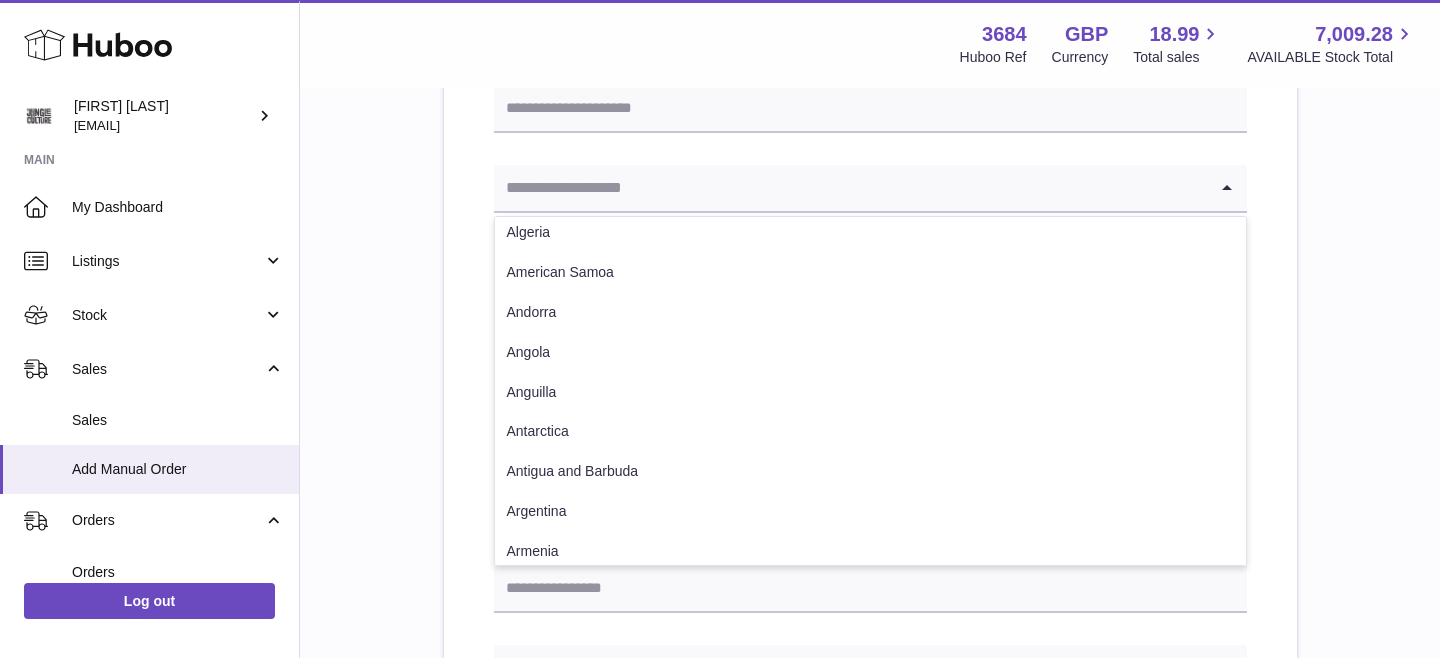 scroll, scrollTop: 0, scrollLeft: 0, axis: both 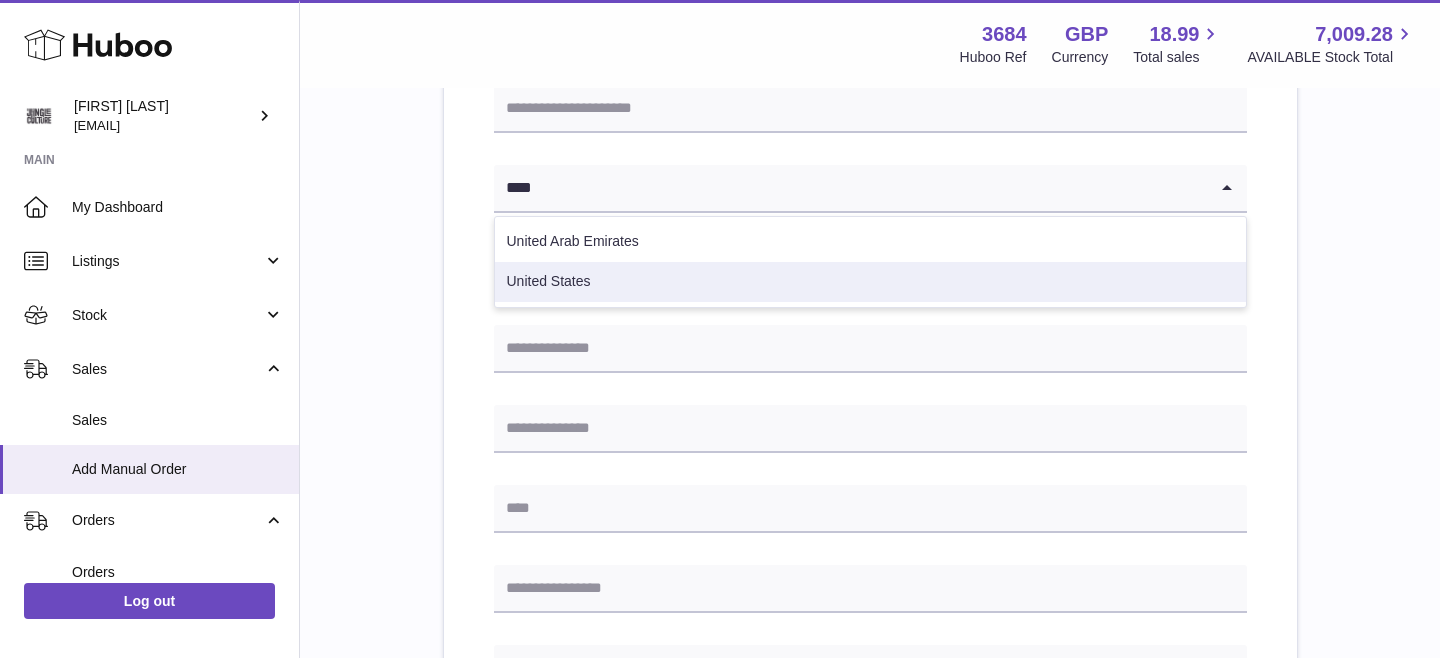 click on "United States" at bounding box center (870, 282) 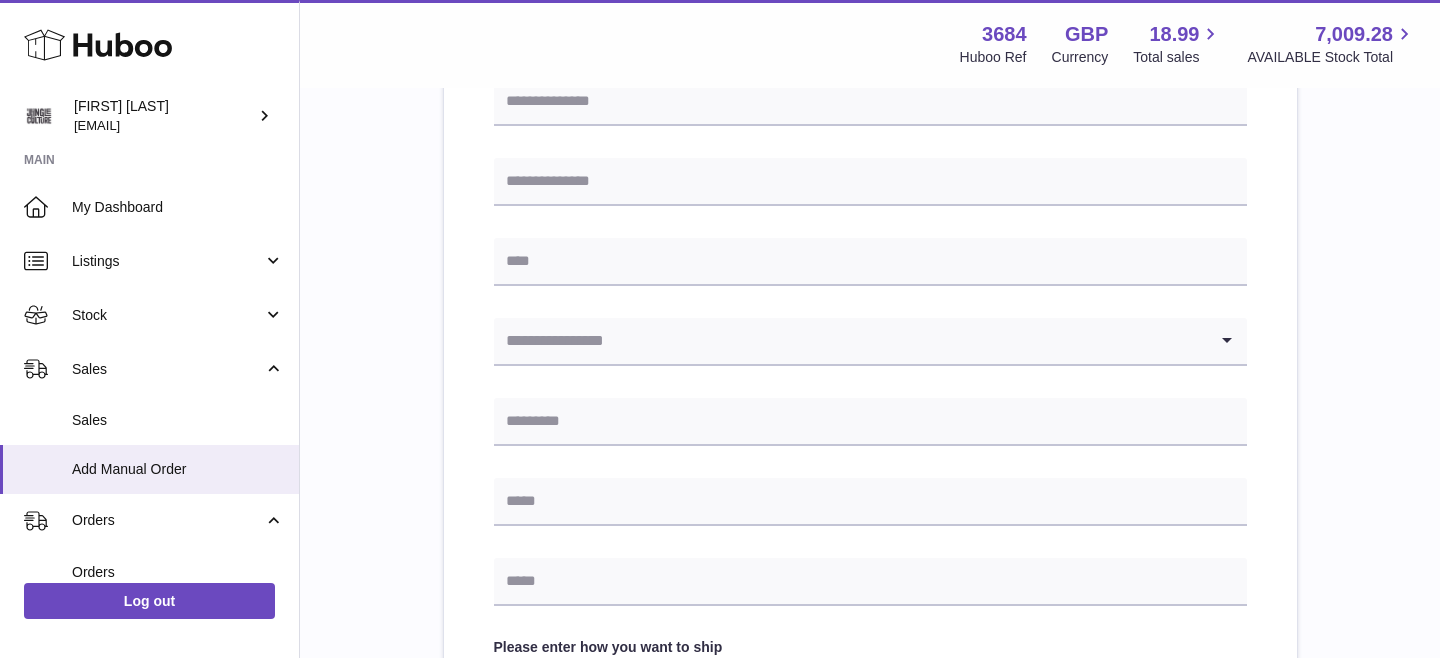 scroll, scrollTop: 581, scrollLeft: 0, axis: vertical 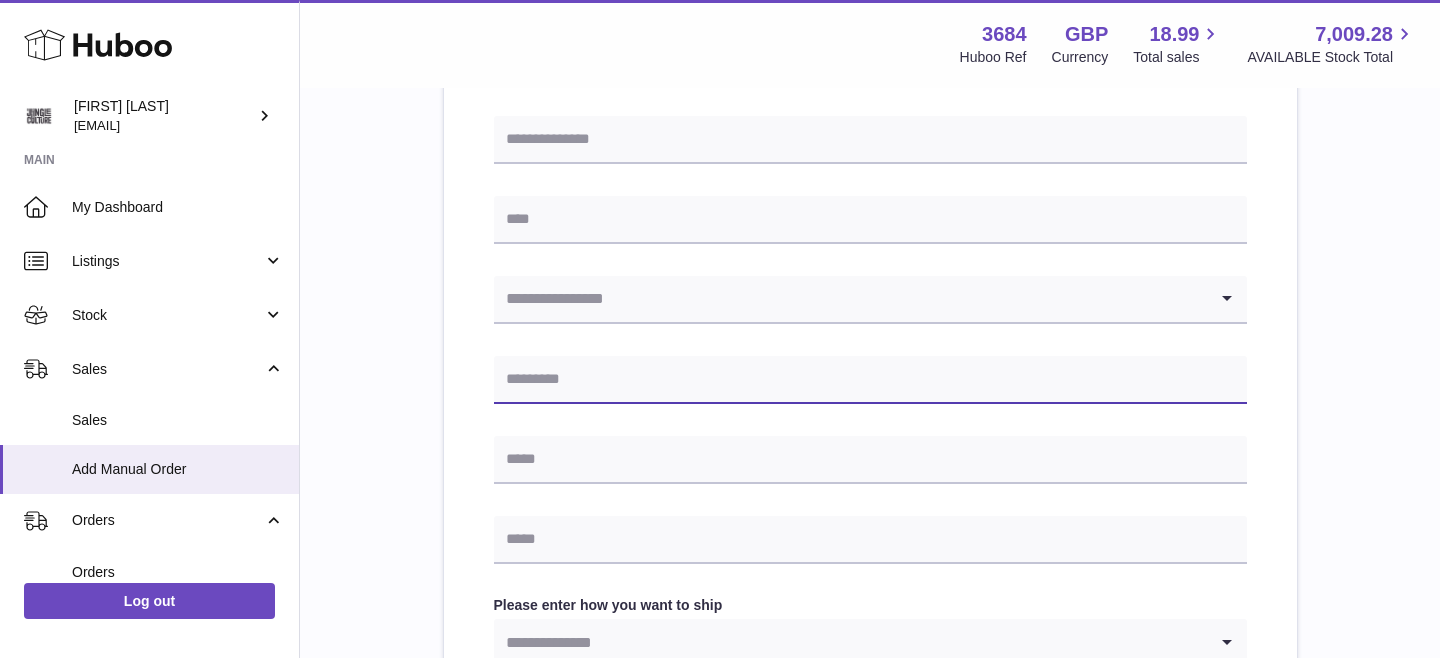 click at bounding box center (870, 380) 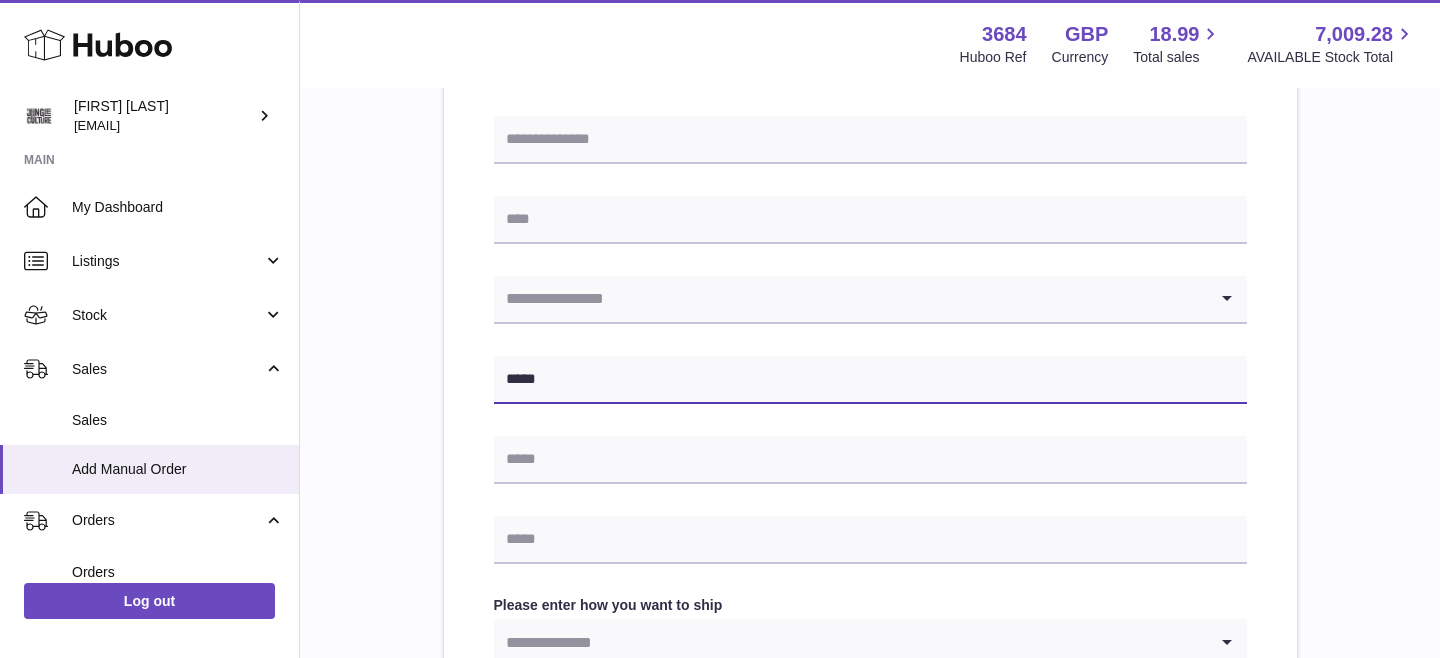 type on "*****" 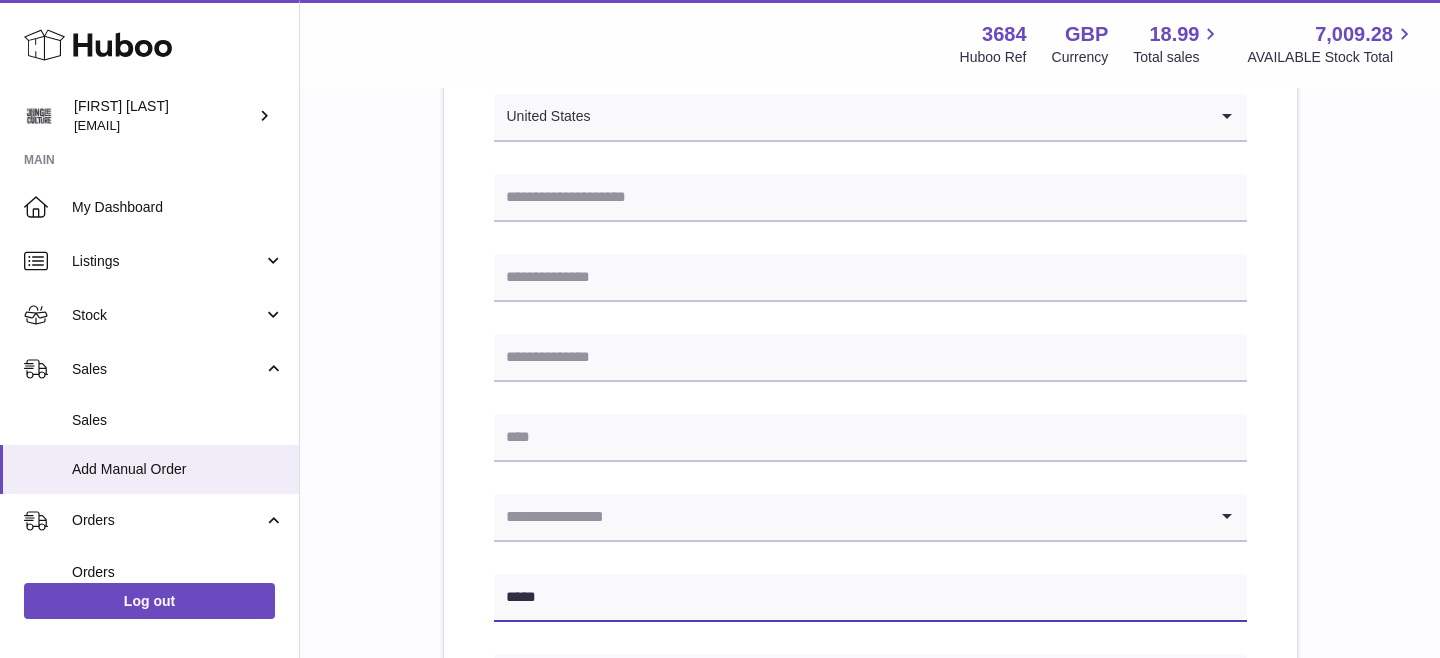 scroll, scrollTop: 359, scrollLeft: 0, axis: vertical 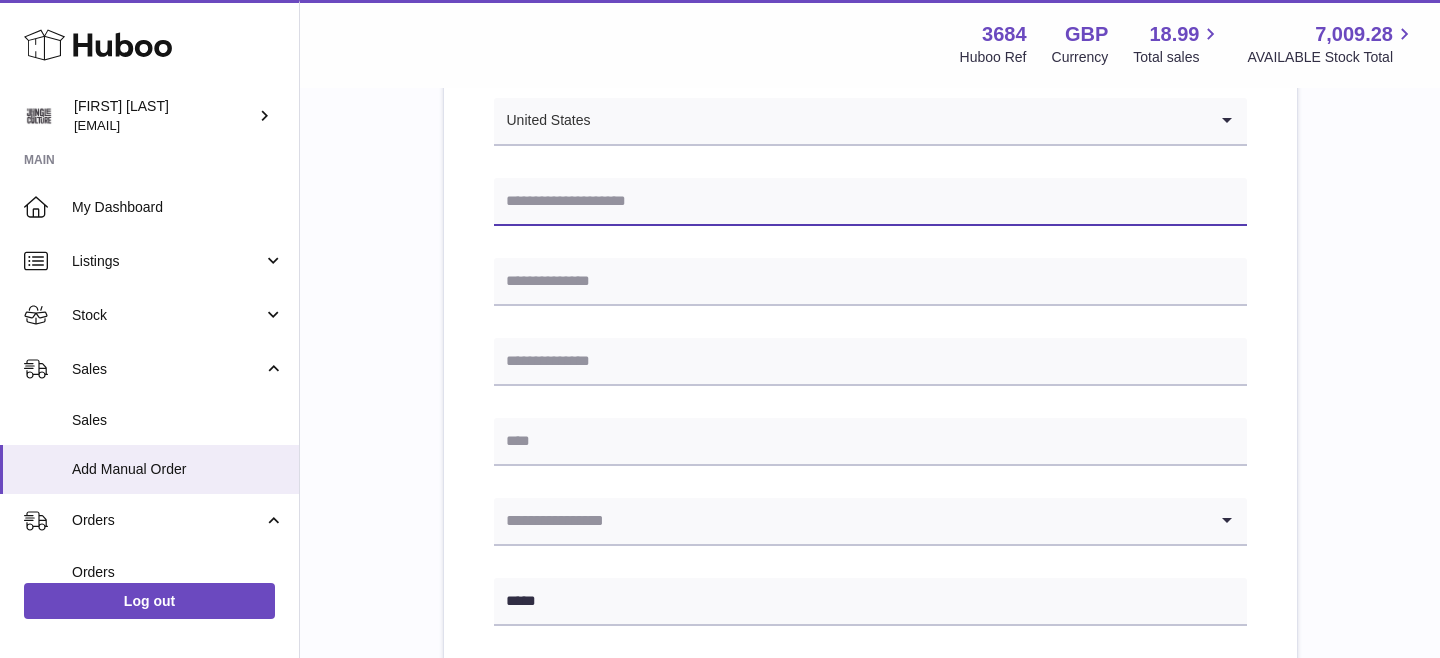 click at bounding box center (870, 202) 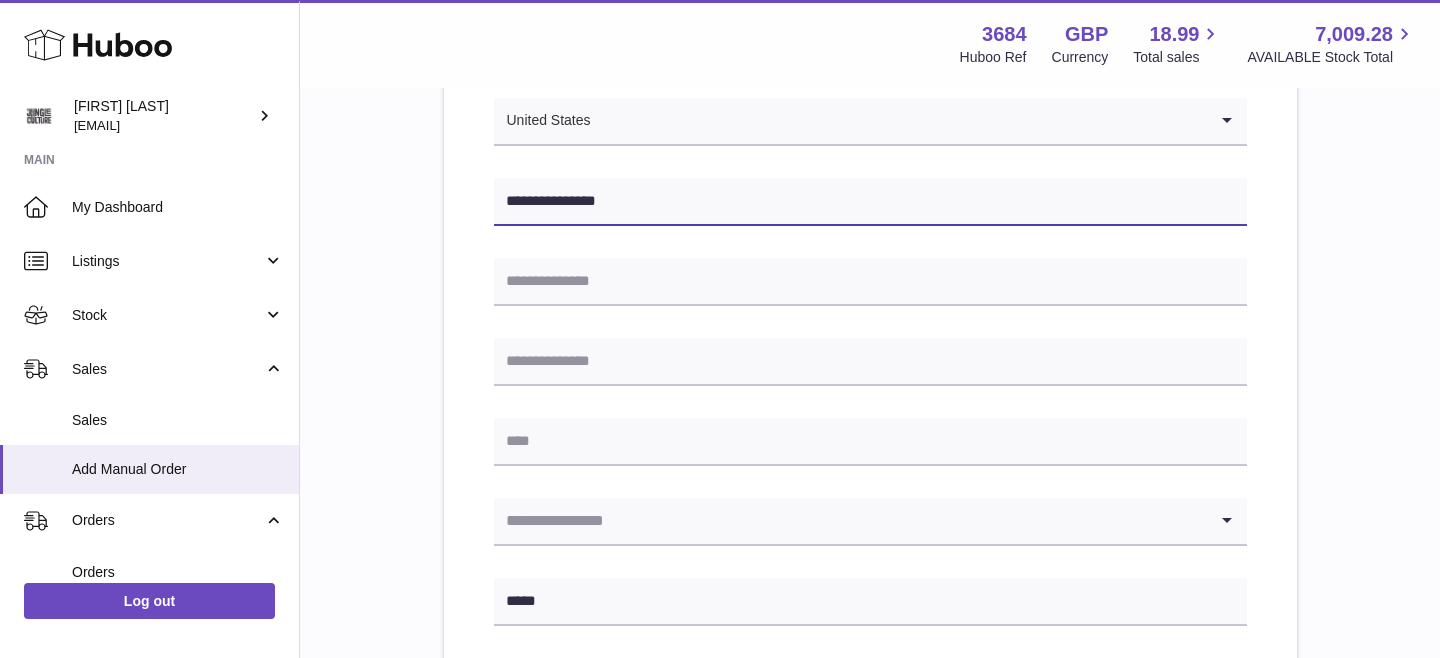 type on "**********" 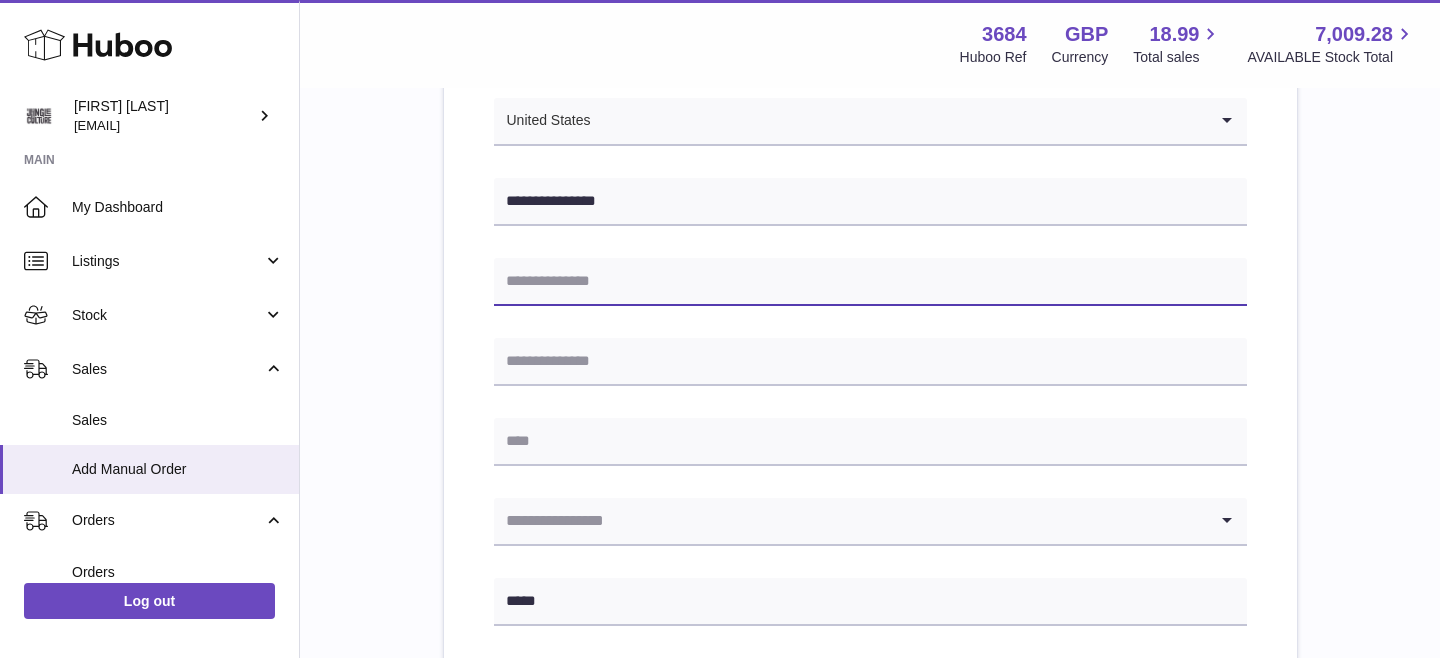 click at bounding box center [870, 282] 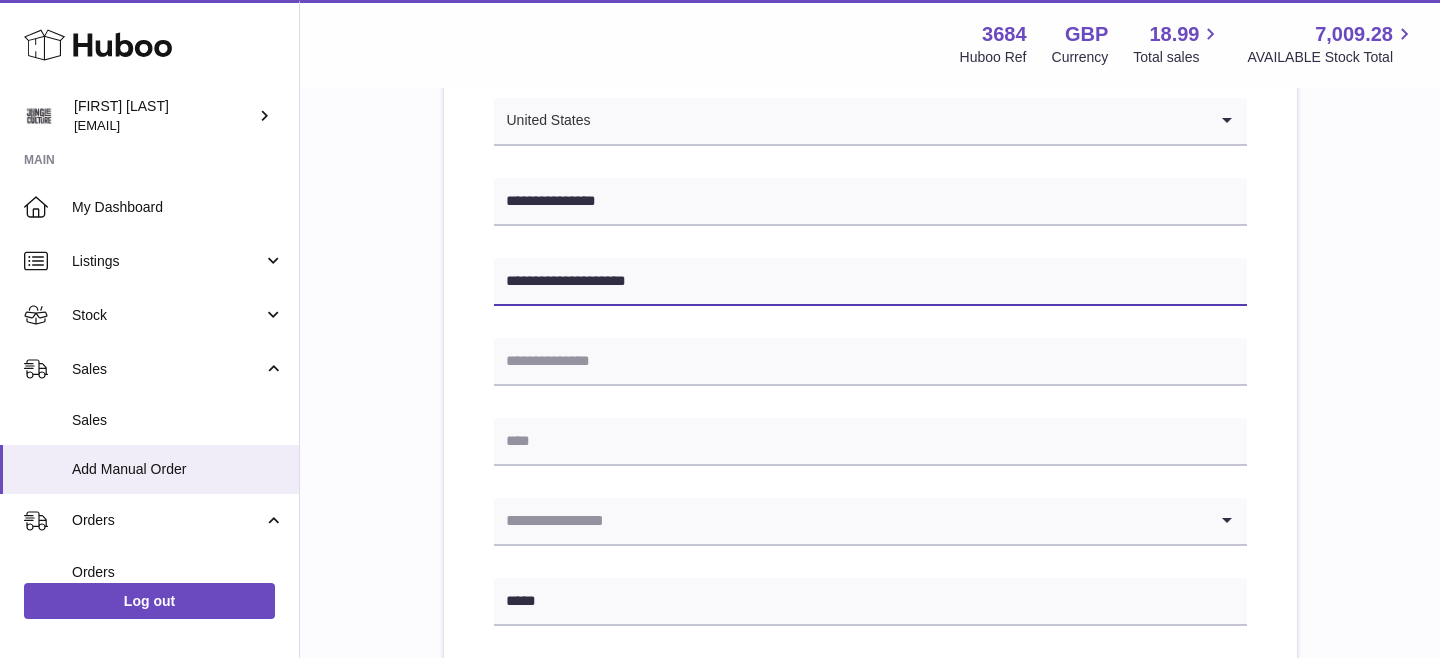 type on "**********" 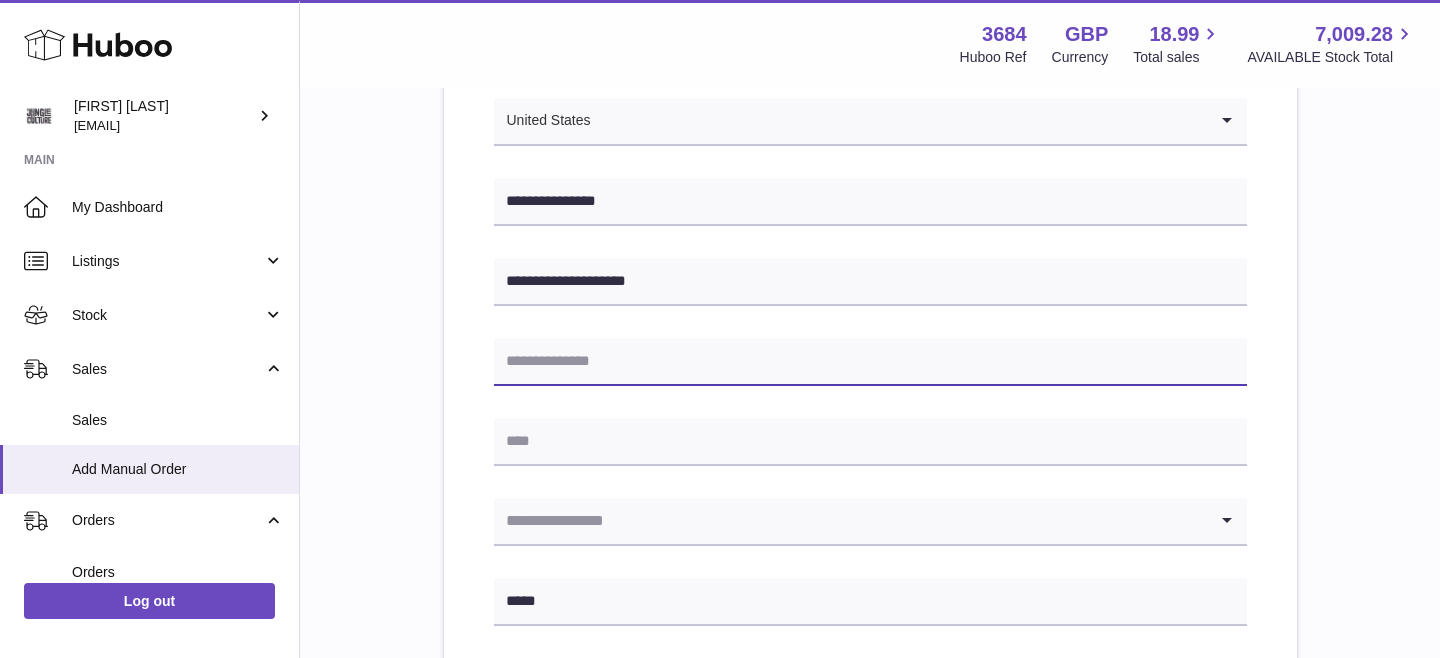 paste on "*********" 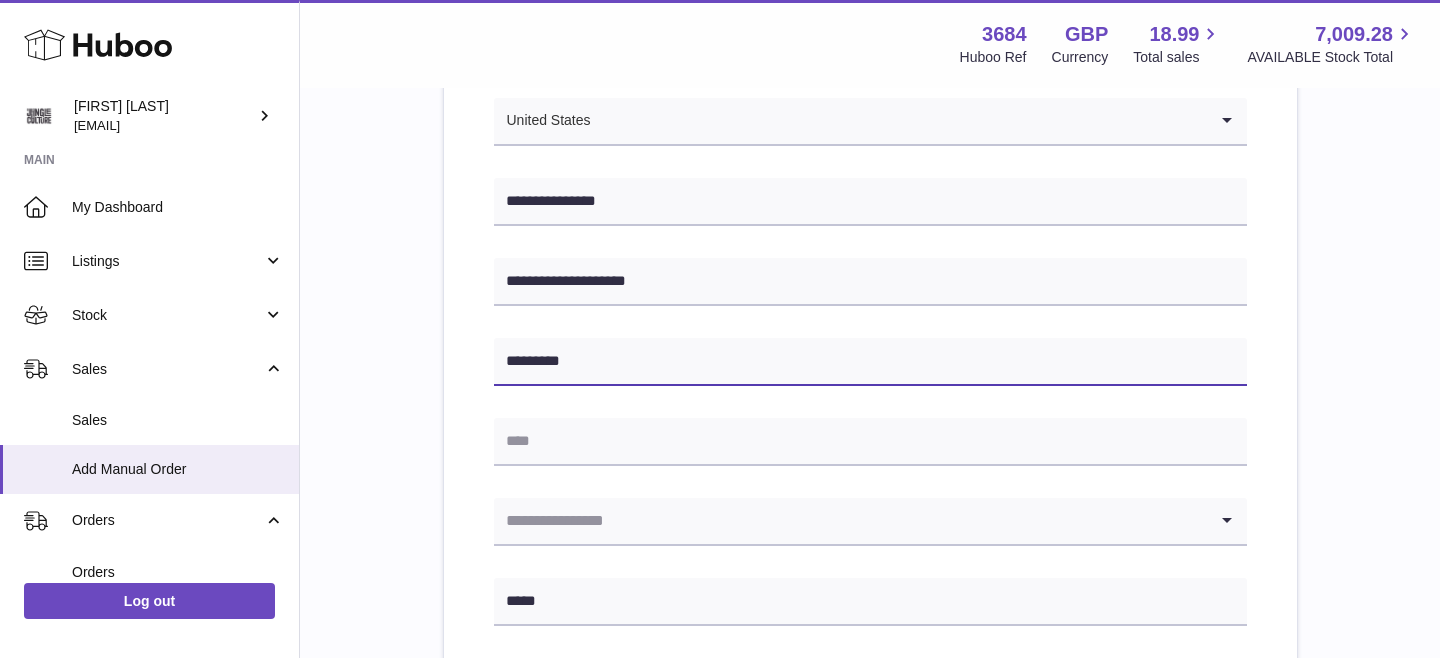 type on "*********" 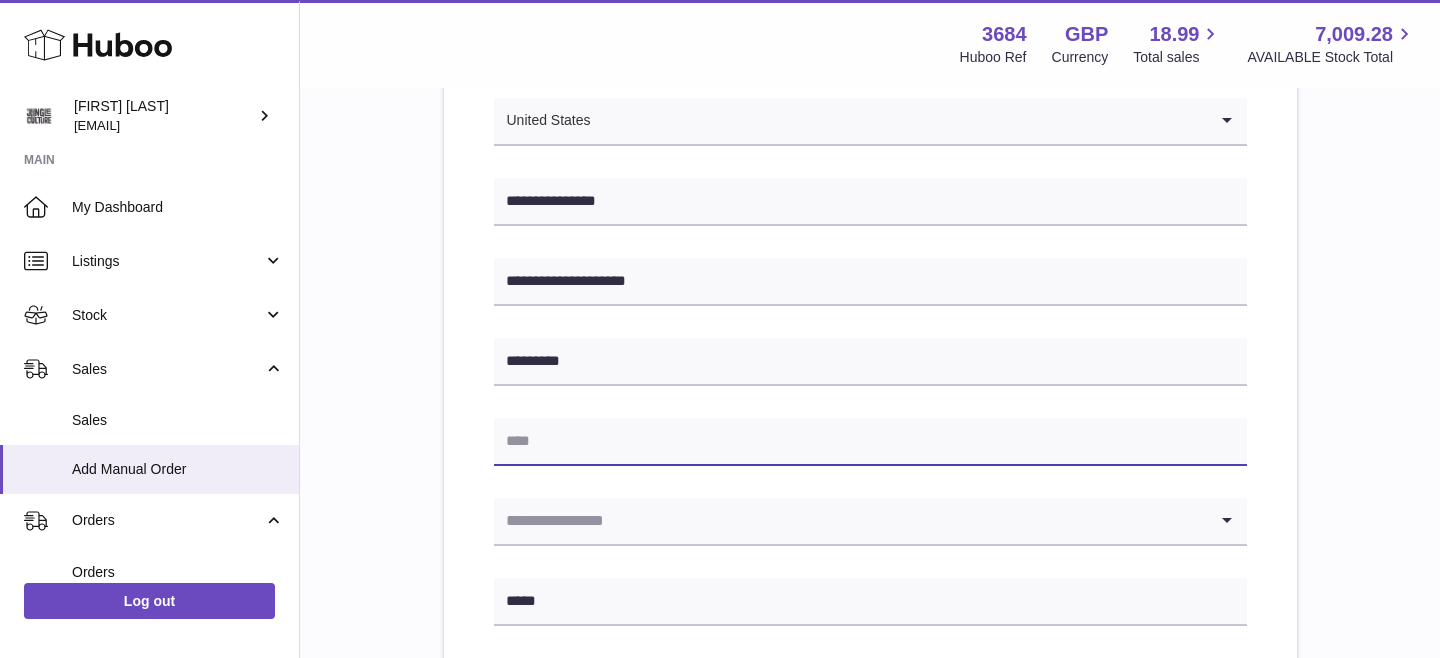 paste on "********" 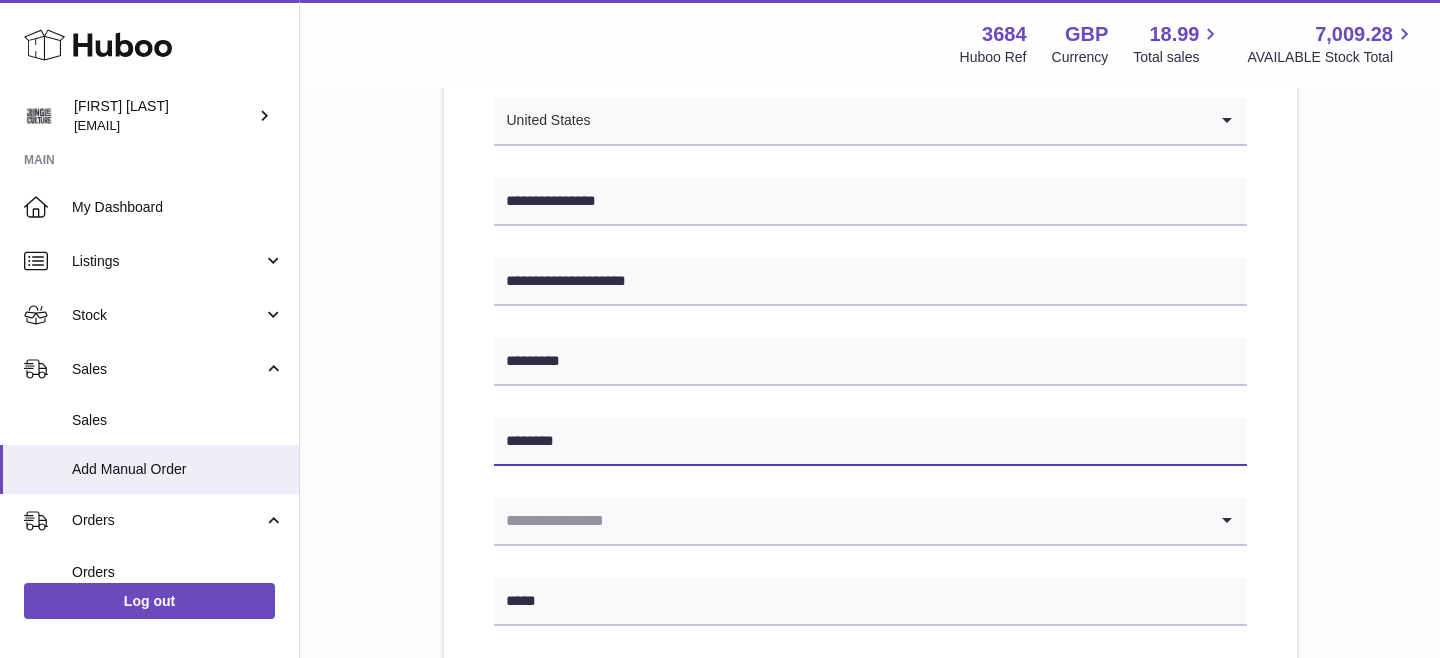 type on "********" 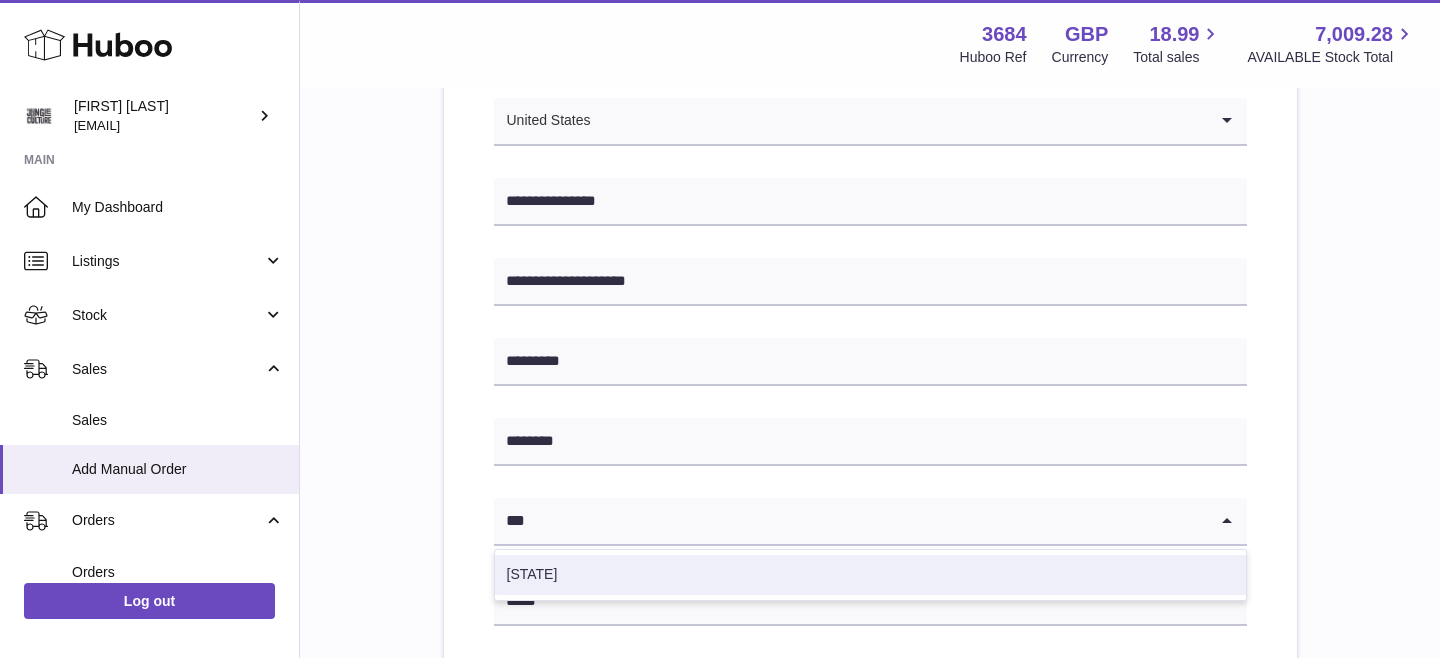 click on "[STATE]" at bounding box center [870, 575] 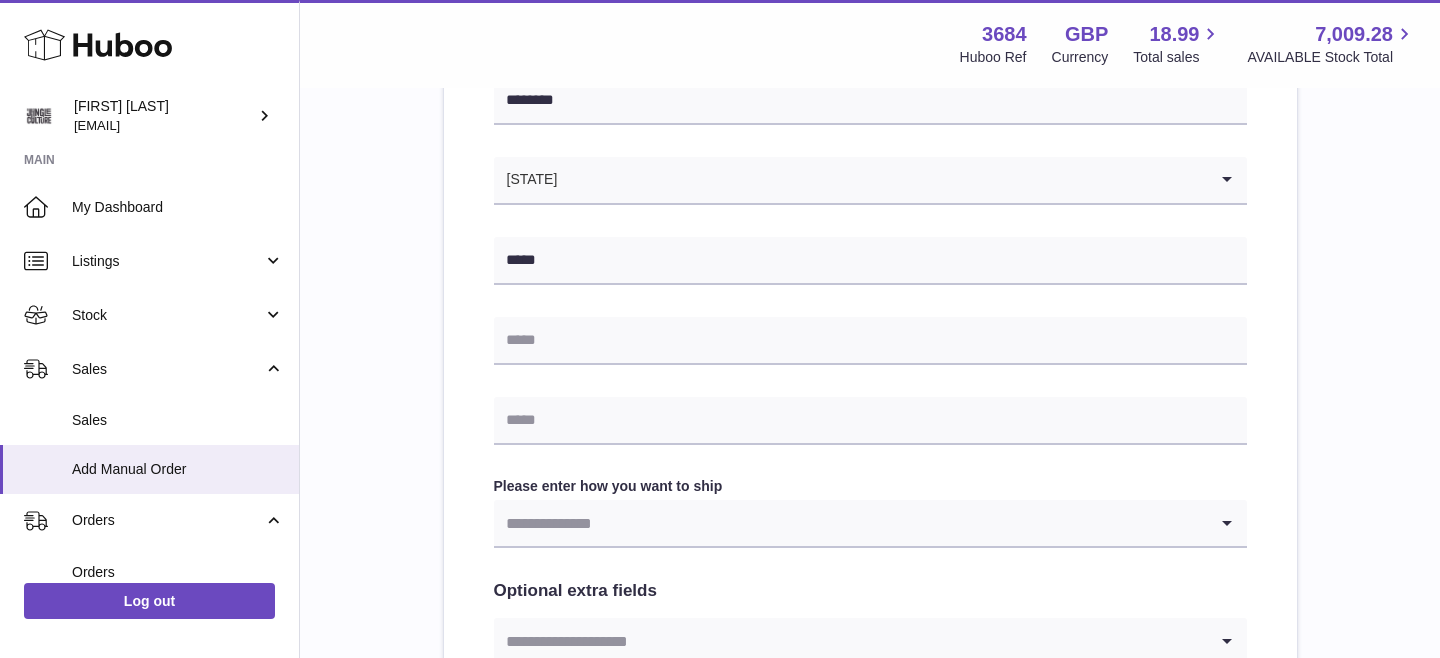 scroll, scrollTop: 763, scrollLeft: 0, axis: vertical 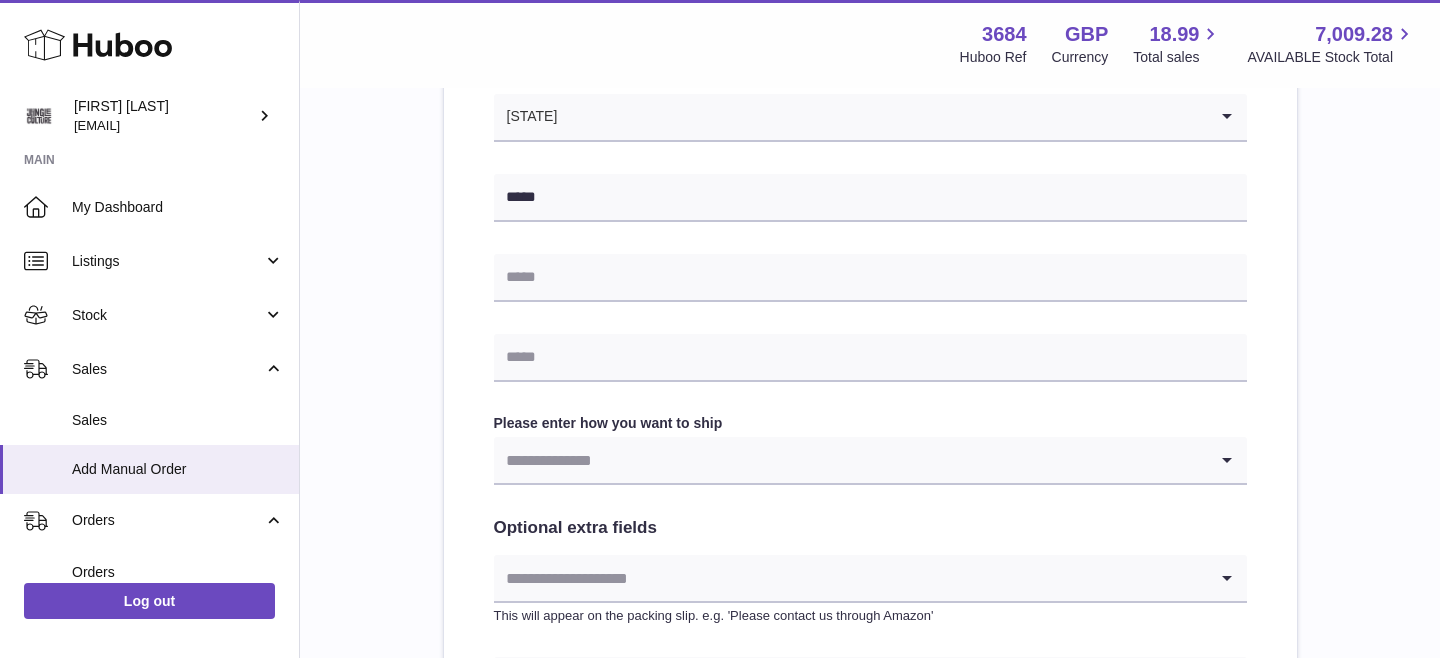 click at bounding box center [850, 460] 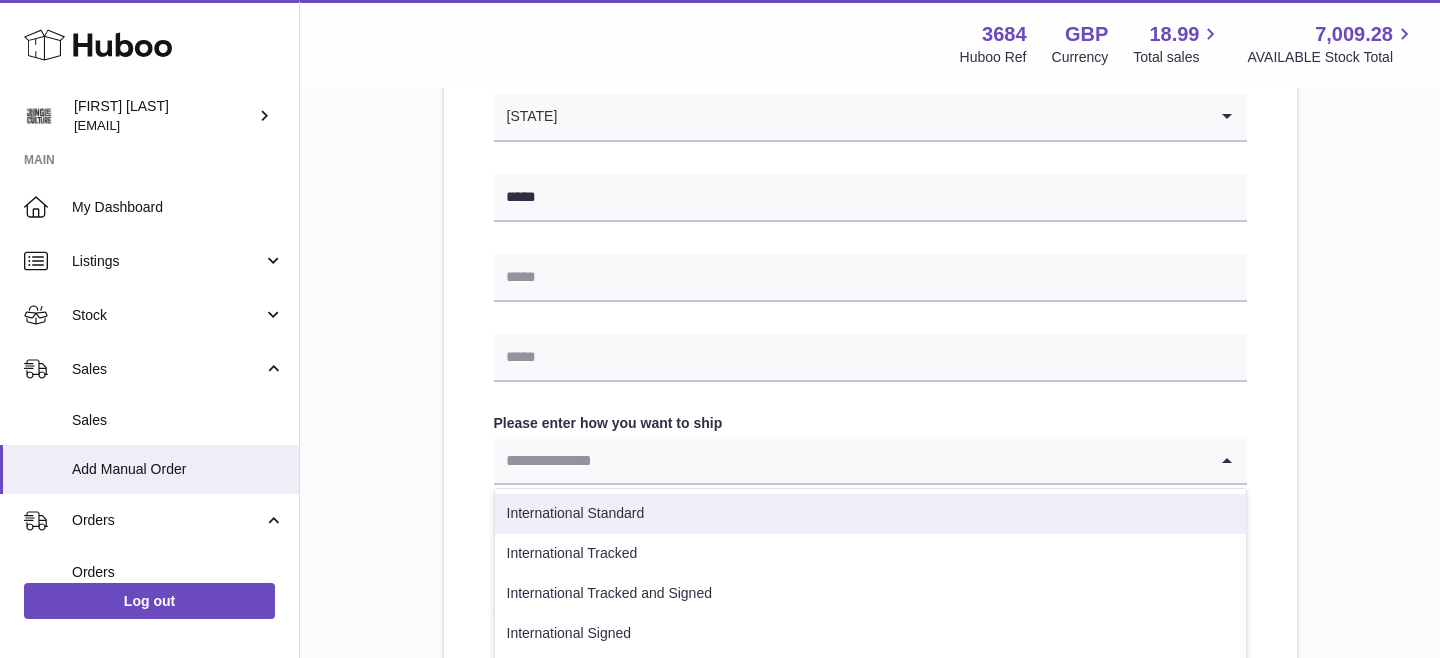 click on "International Standard" at bounding box center (870, 514) 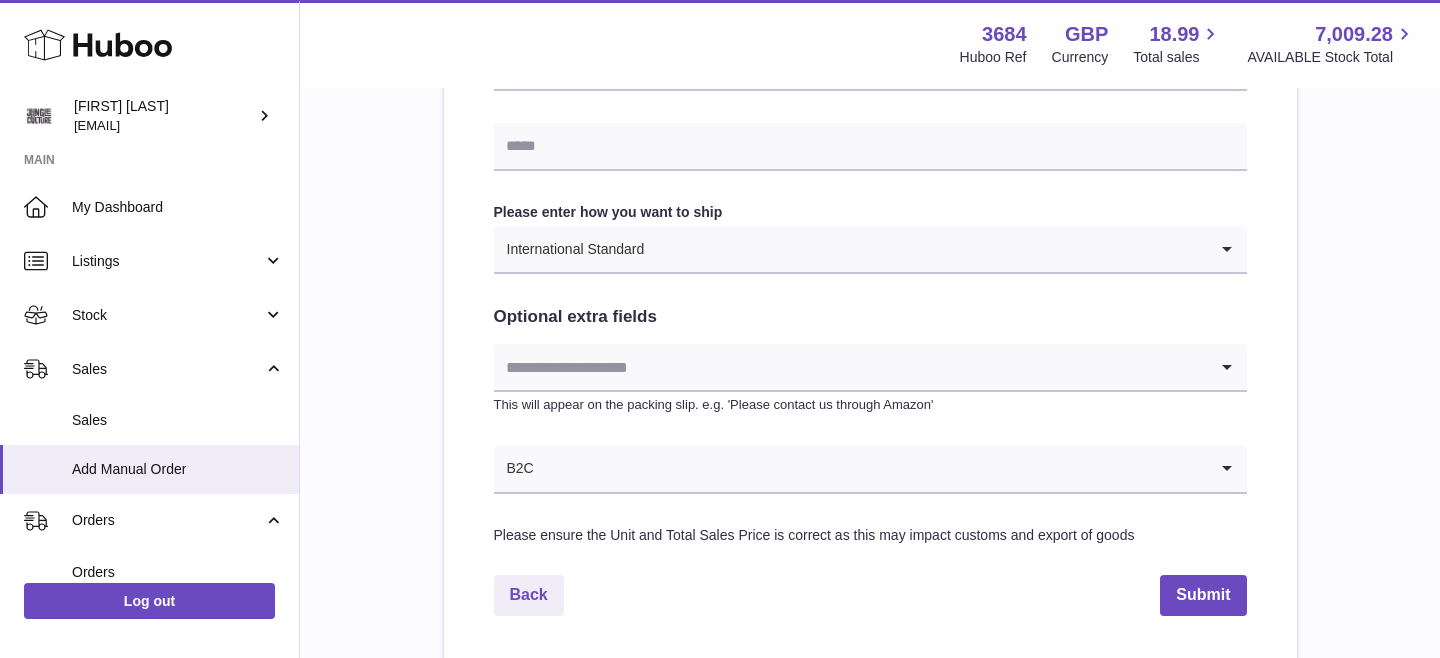 scroll, scrollTop: 978, scrollLeft: 0, axis: vertical 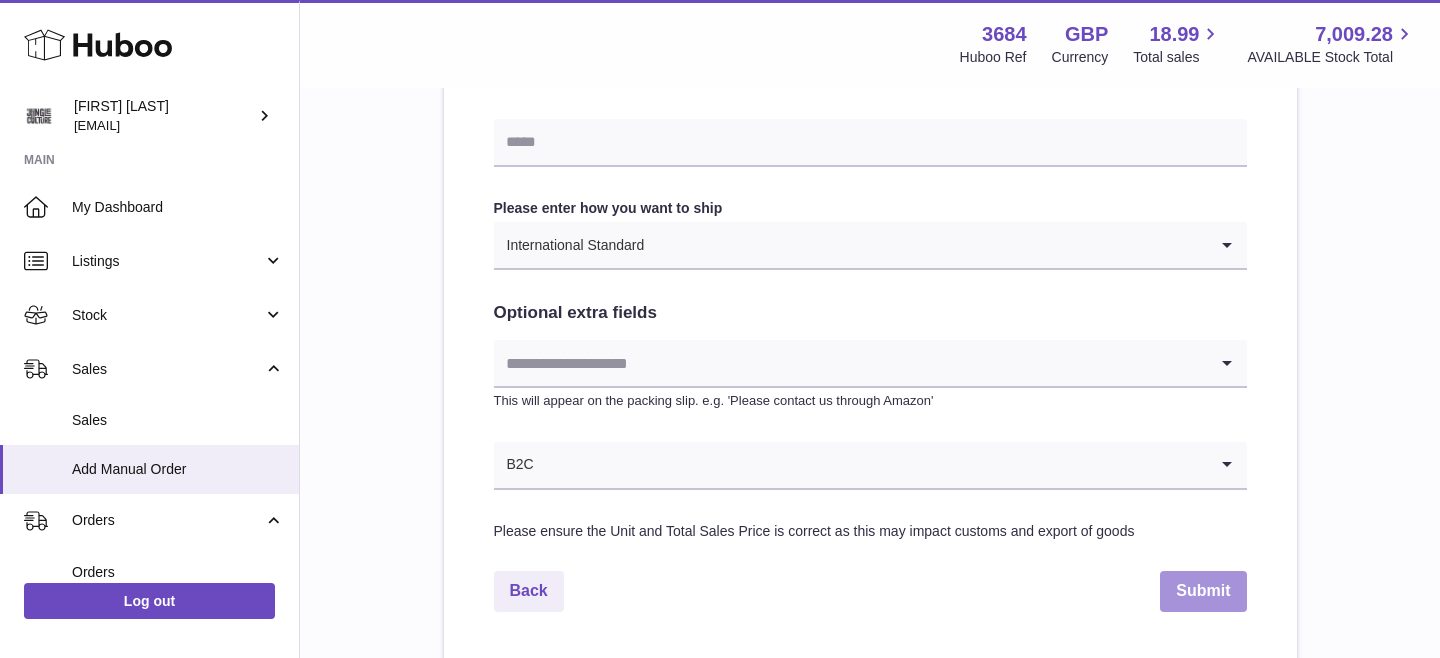 click on "Submit" at bounding box center (1203, 591) 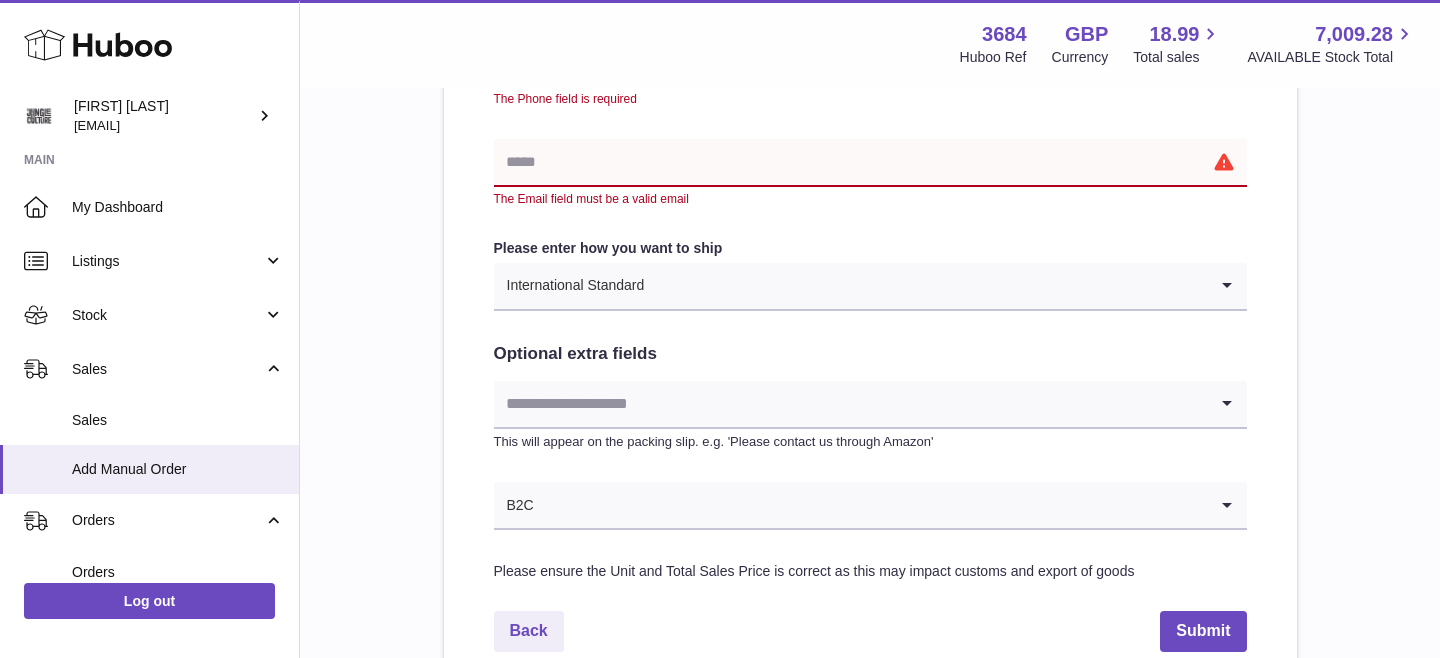 click at bounding box center [870, 163] 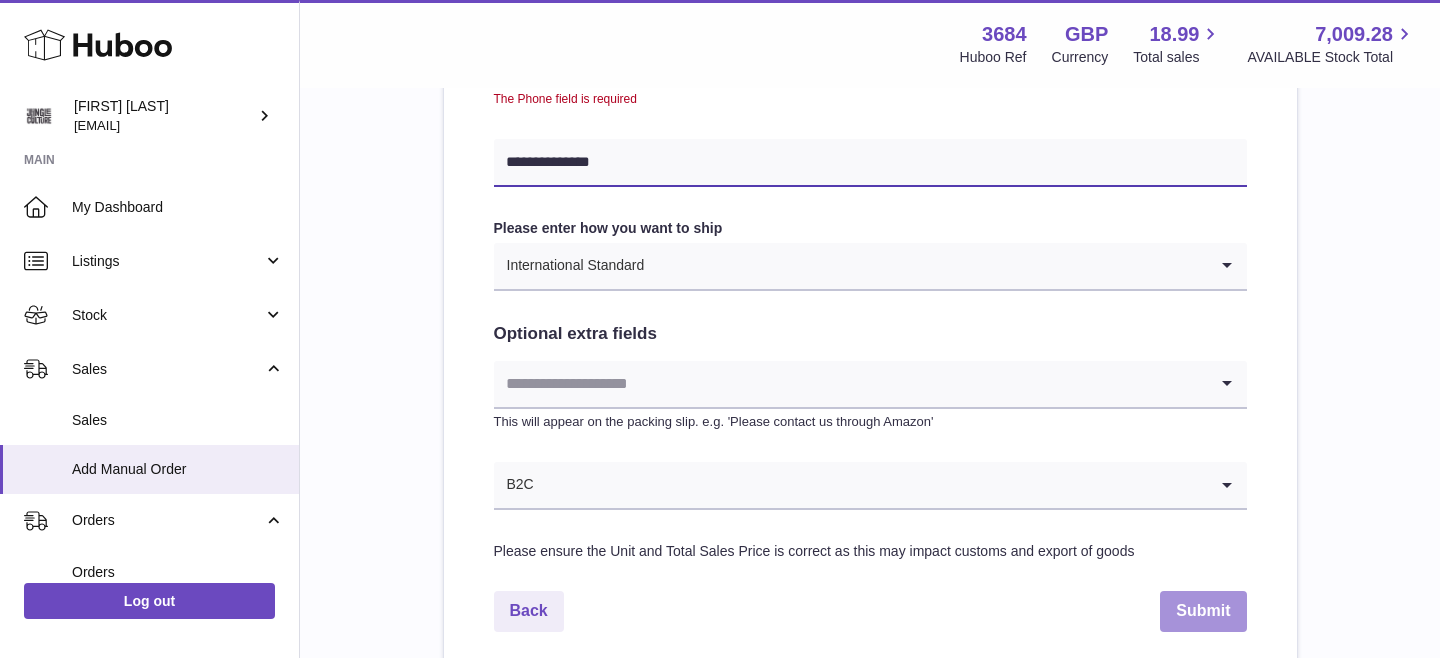 type on "**********" 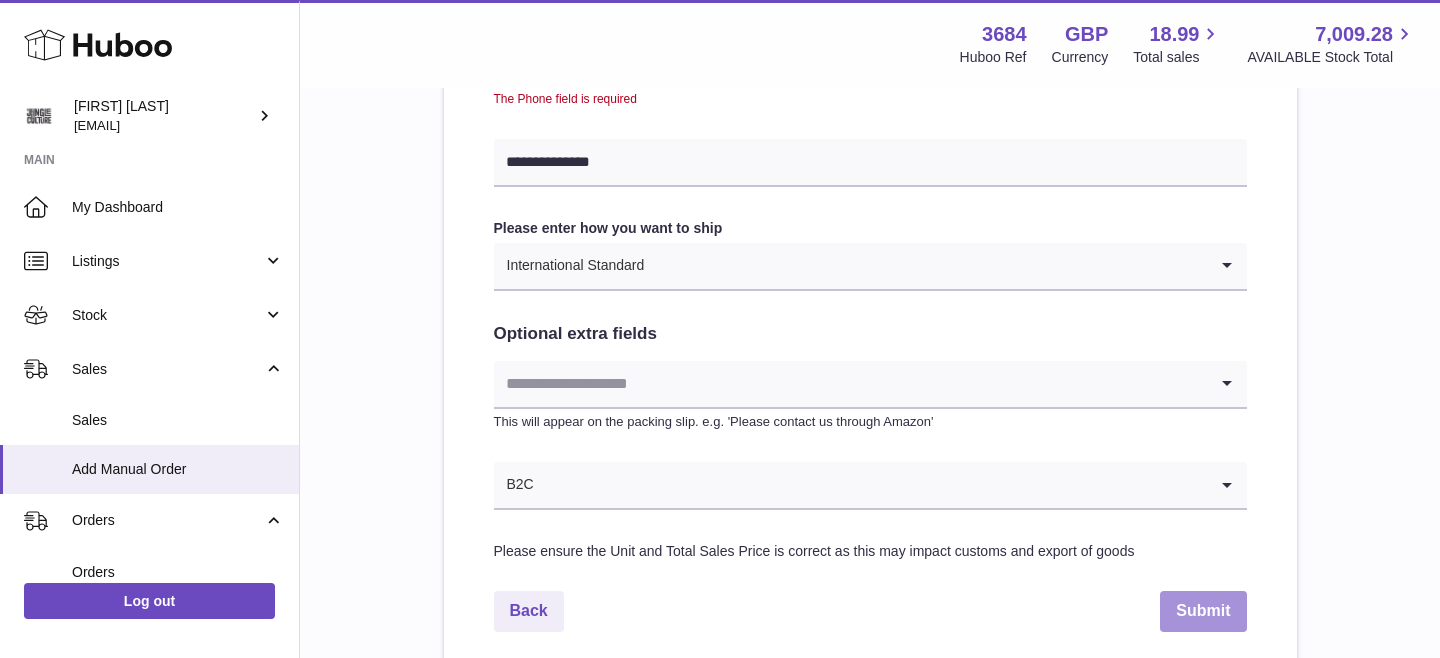 click on "Submit" at bounding box center [1203, 611] 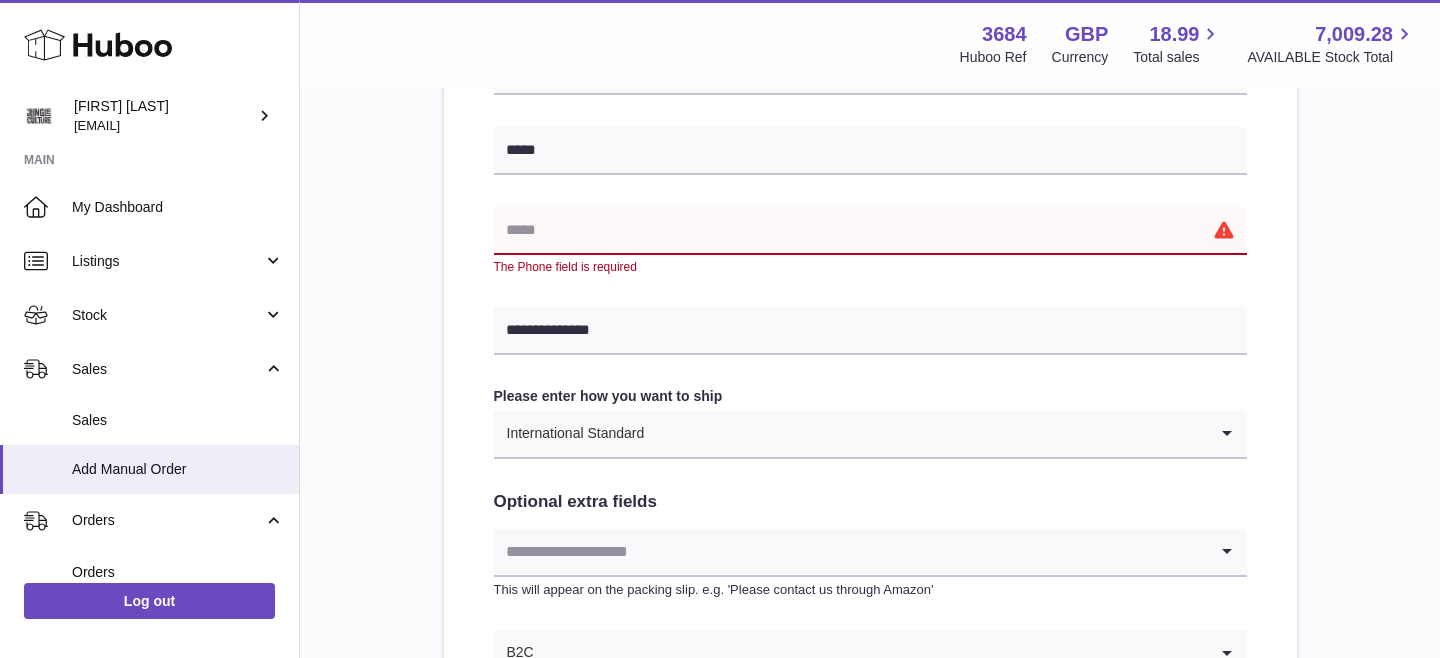 scroll, scrollTop: 710, scrollLeft: 0, axis: vertical 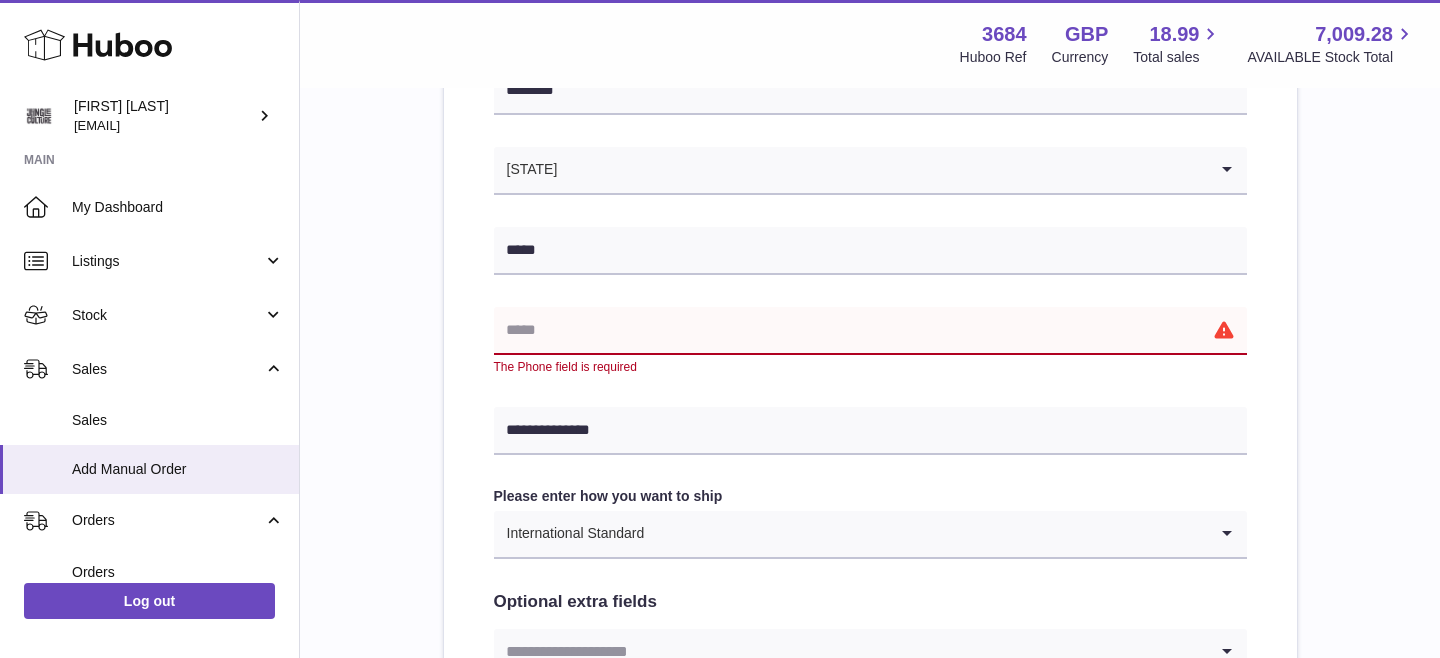 click at bounding box center (870, 331) 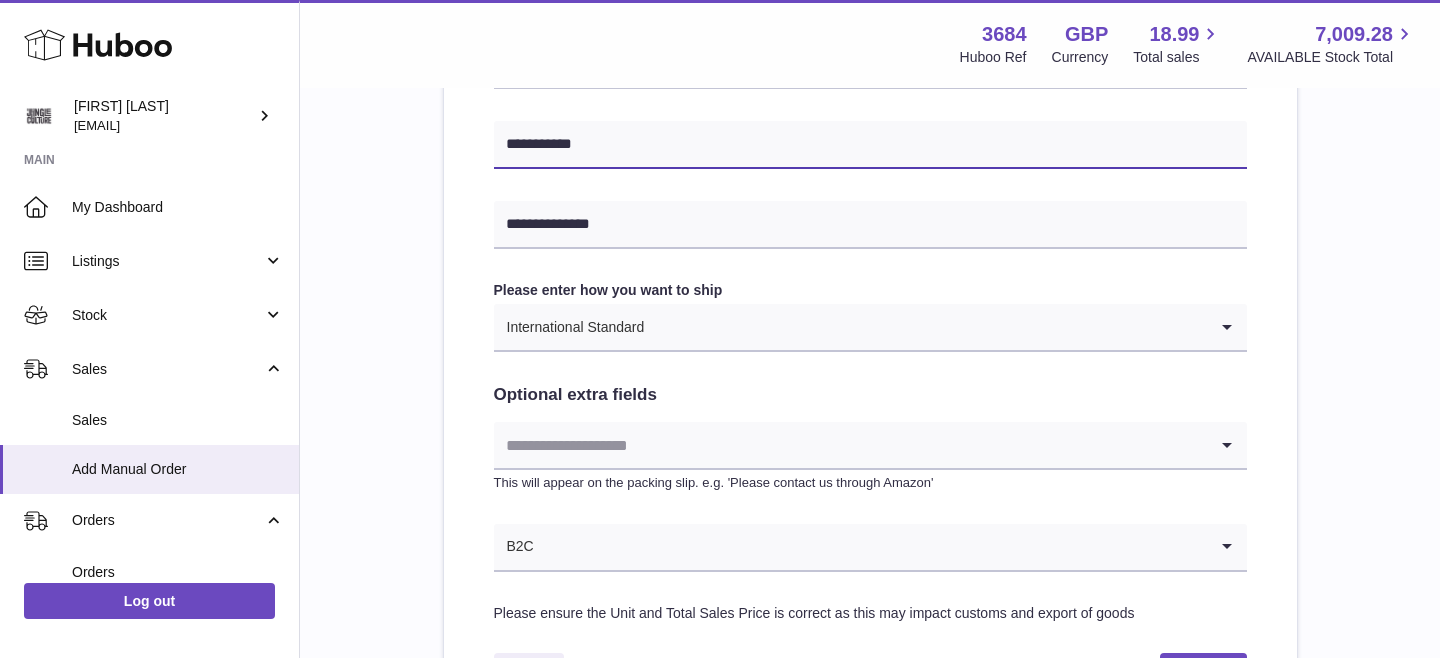 scroll, scrollTop: 970, scrollLeft: 0, axis: vertical 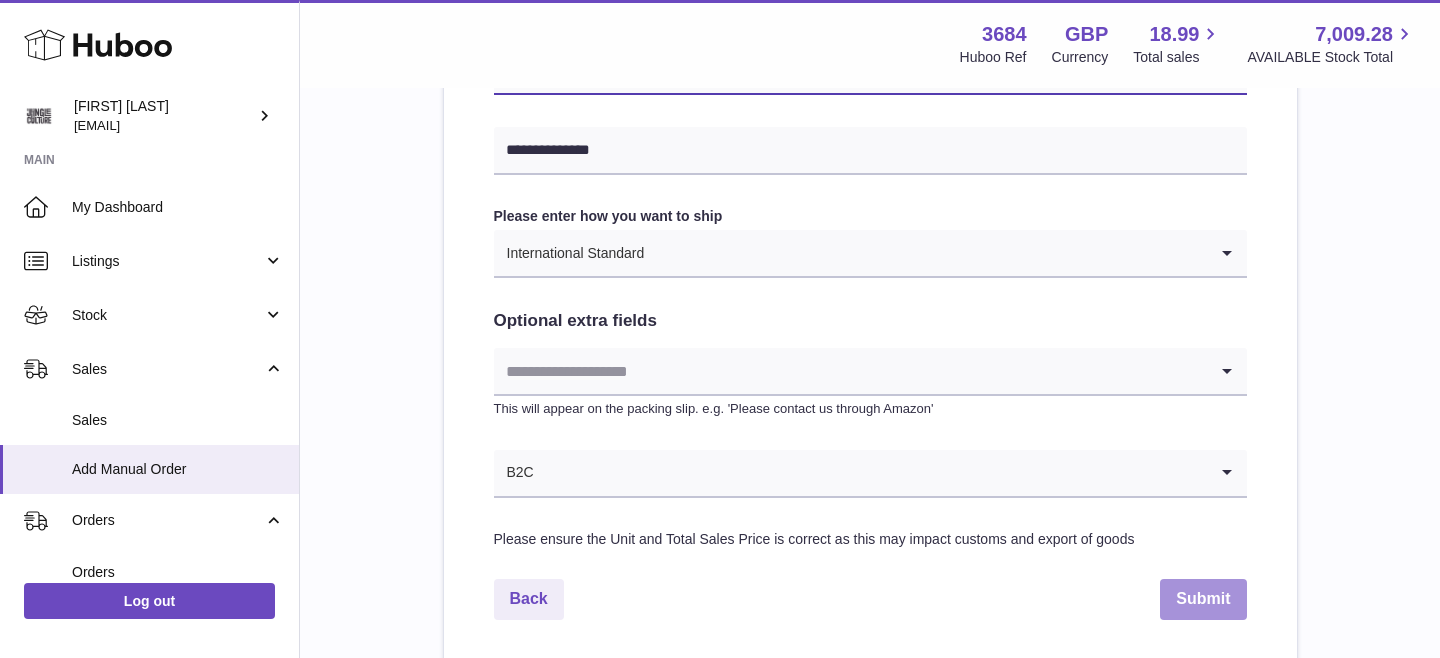 type on "**********" 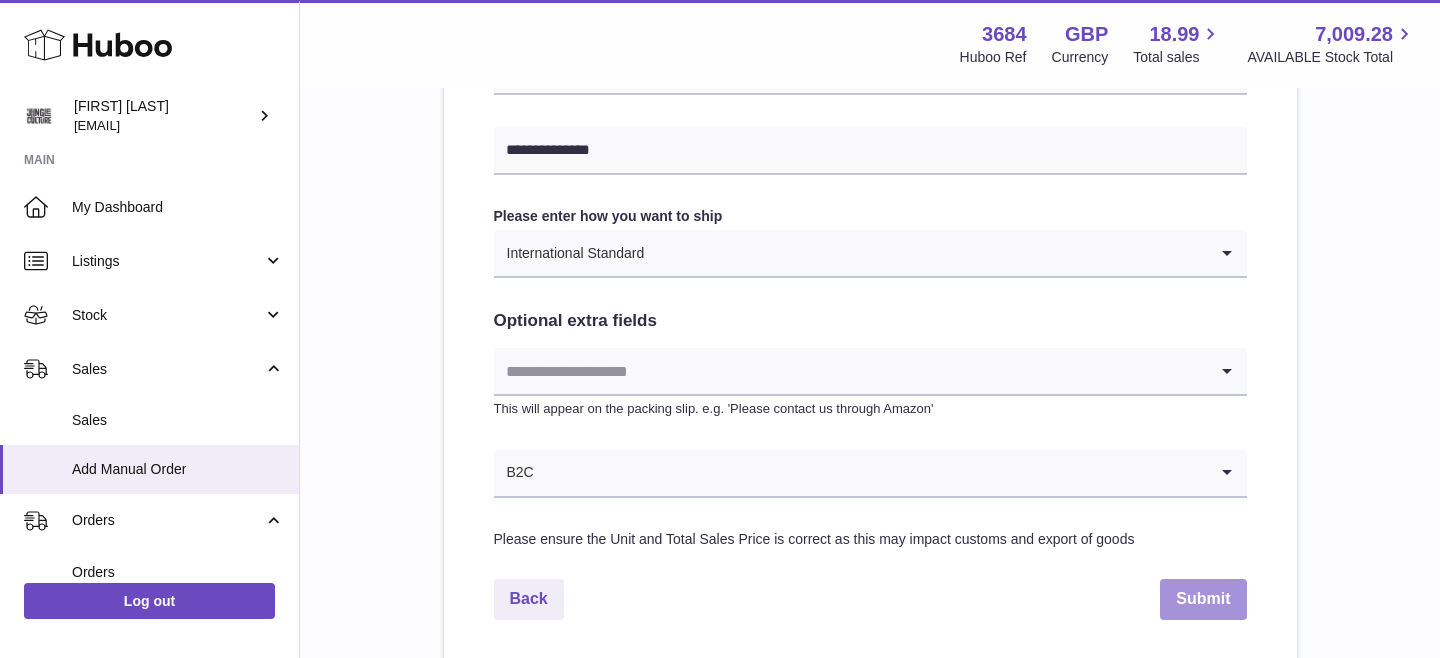 click on "Submit" at bounding box center [1203, 599] 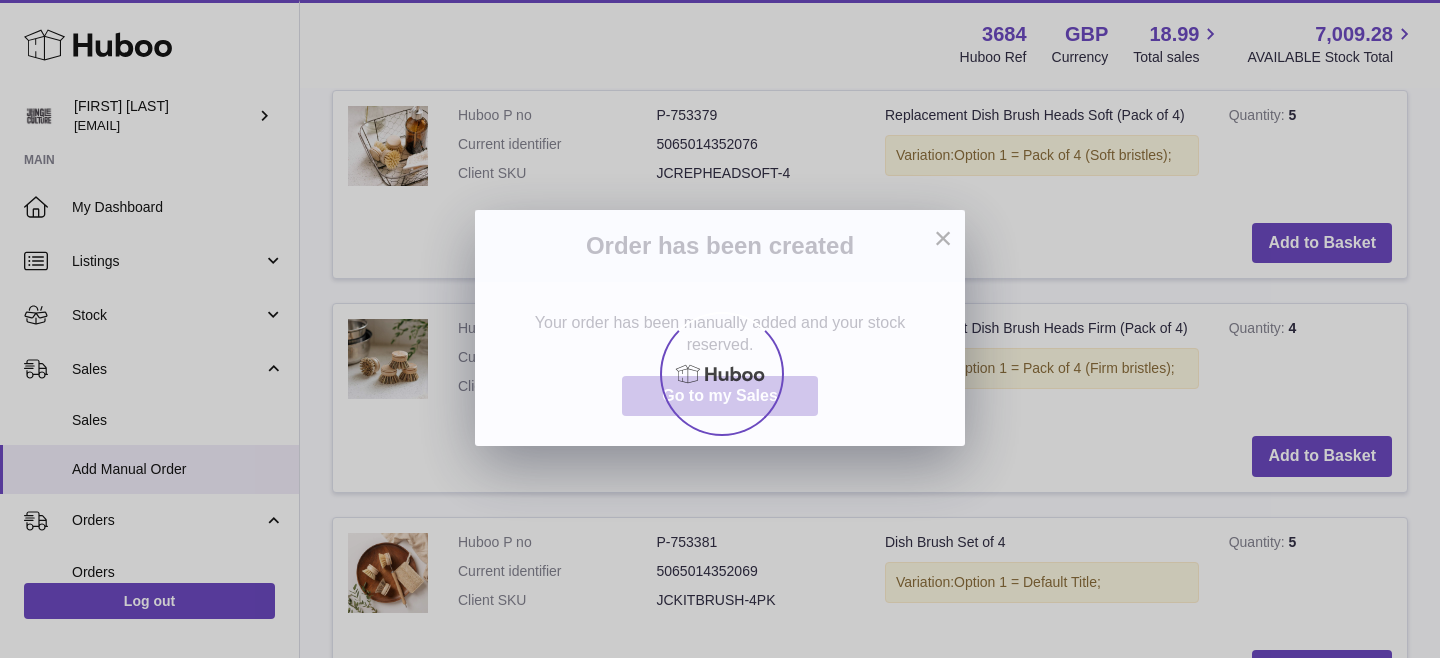 scroll, scrollTop: 0, scrollLeft: 0, axis: both 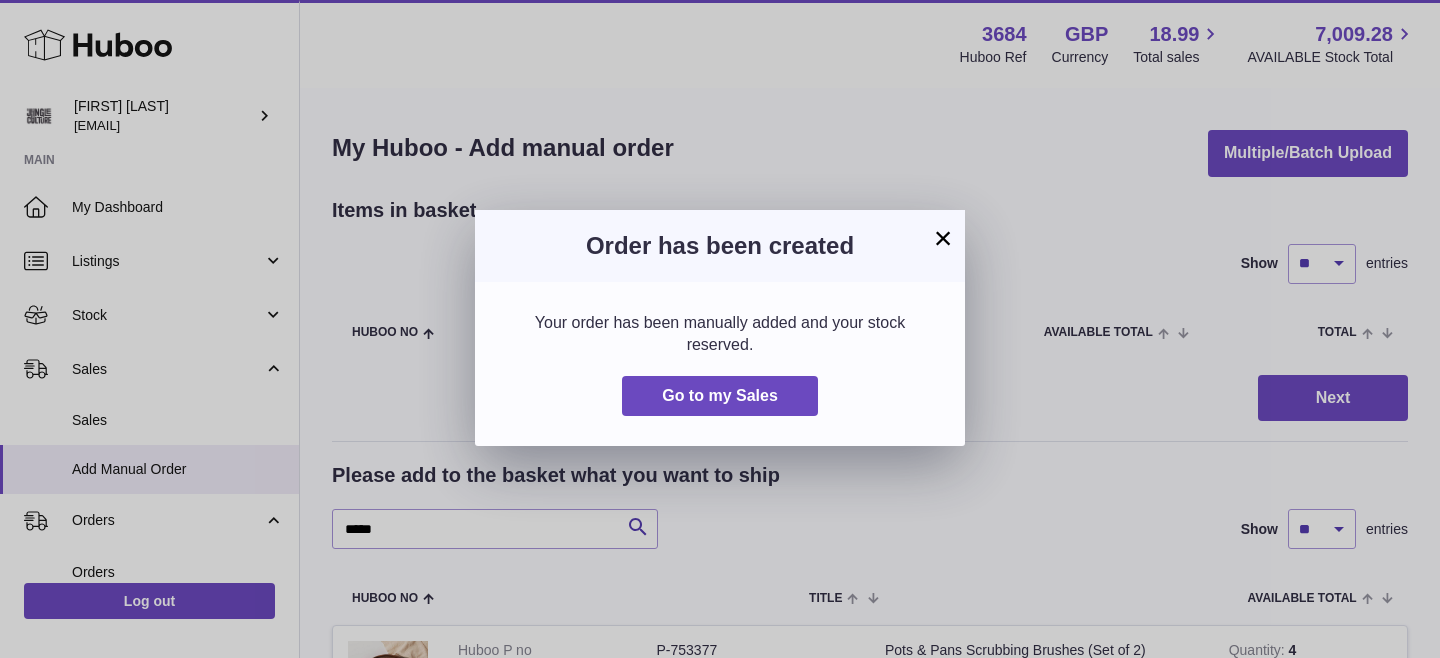 click on "×" at bounding box center (943, 238) 